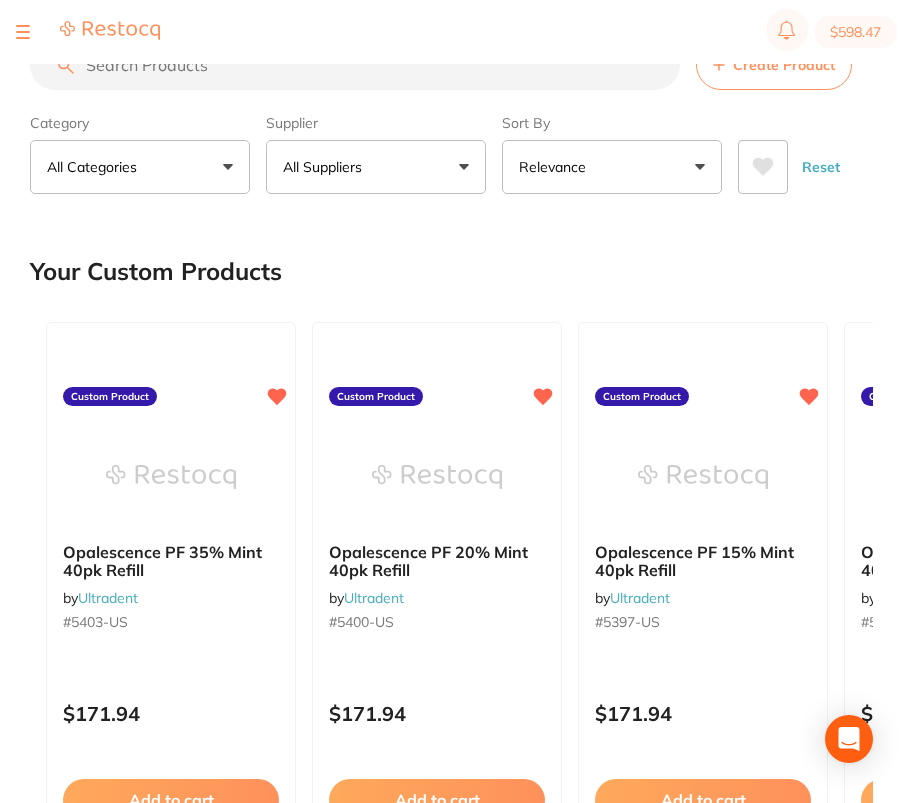 scroll, scrollTop: 0, scrollLeft: 0, axis: both 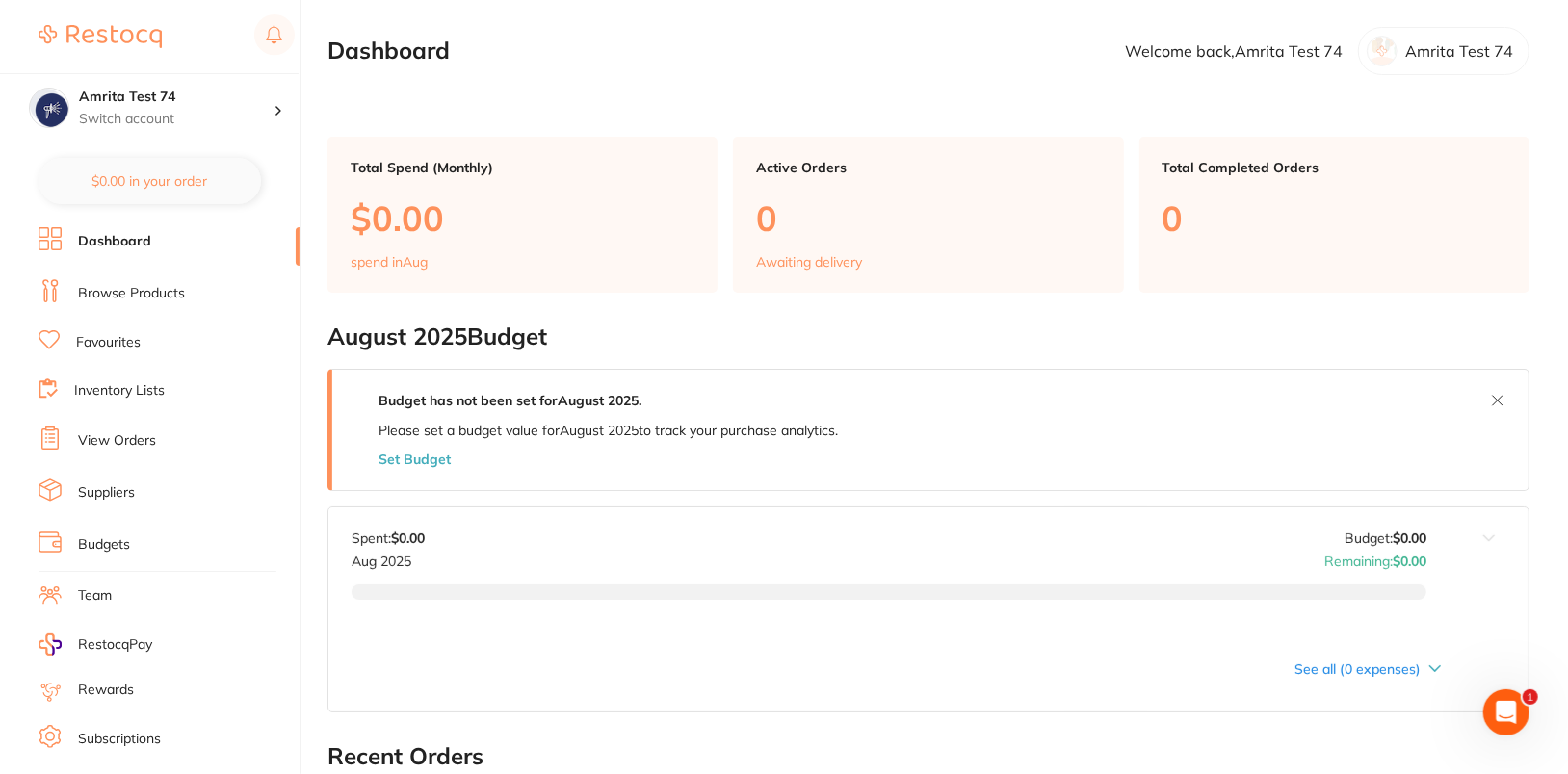 click on "Browse Products" at bounding box center [131, 294] 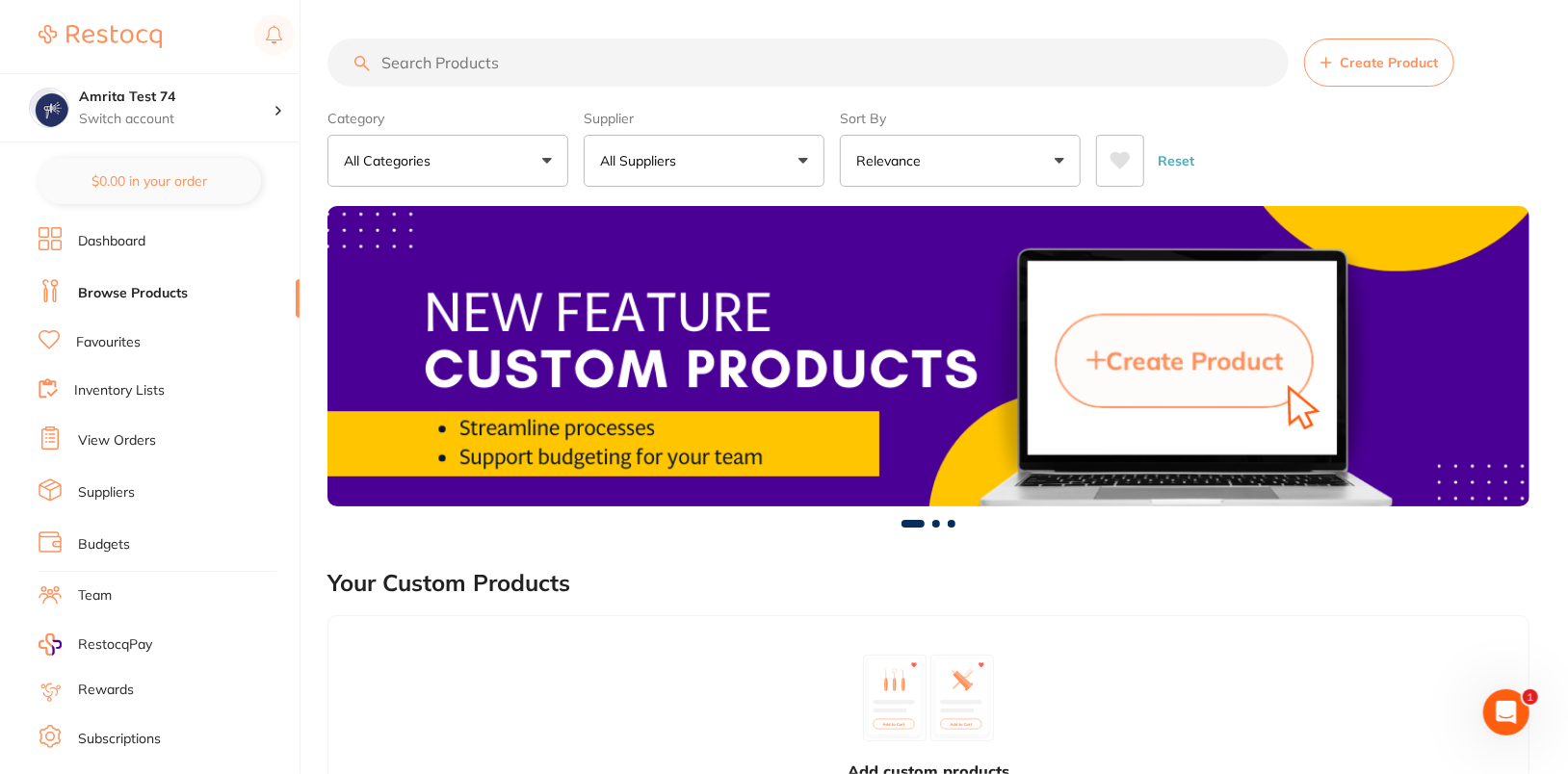 scroll, scrollTop: 0, scrollLeft: 0, axis: both 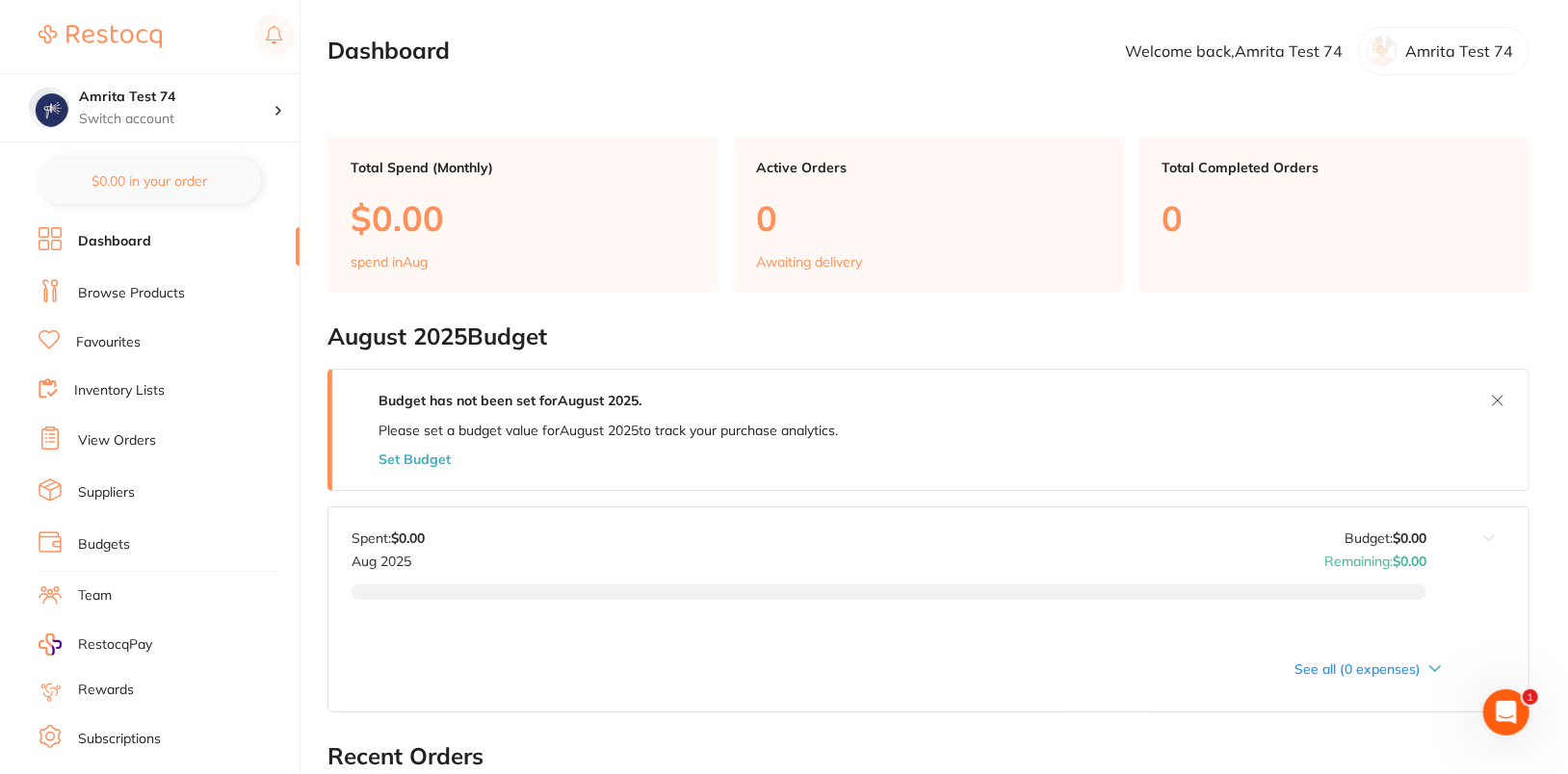 click on "Browse Products" at bounding box center (131, 294) 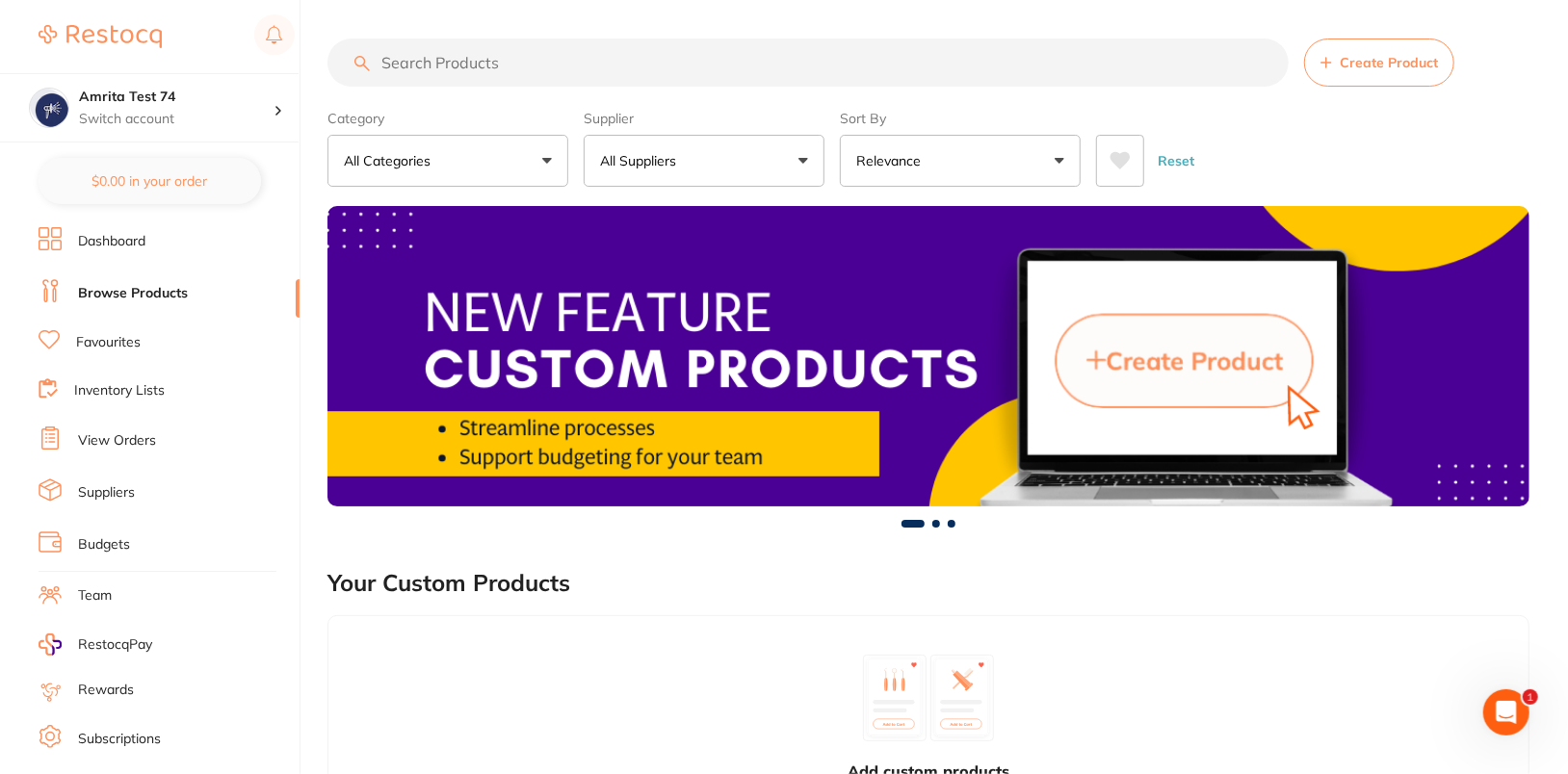 scroll, scrollTop: 0, scrollLeft: 0, axis: both 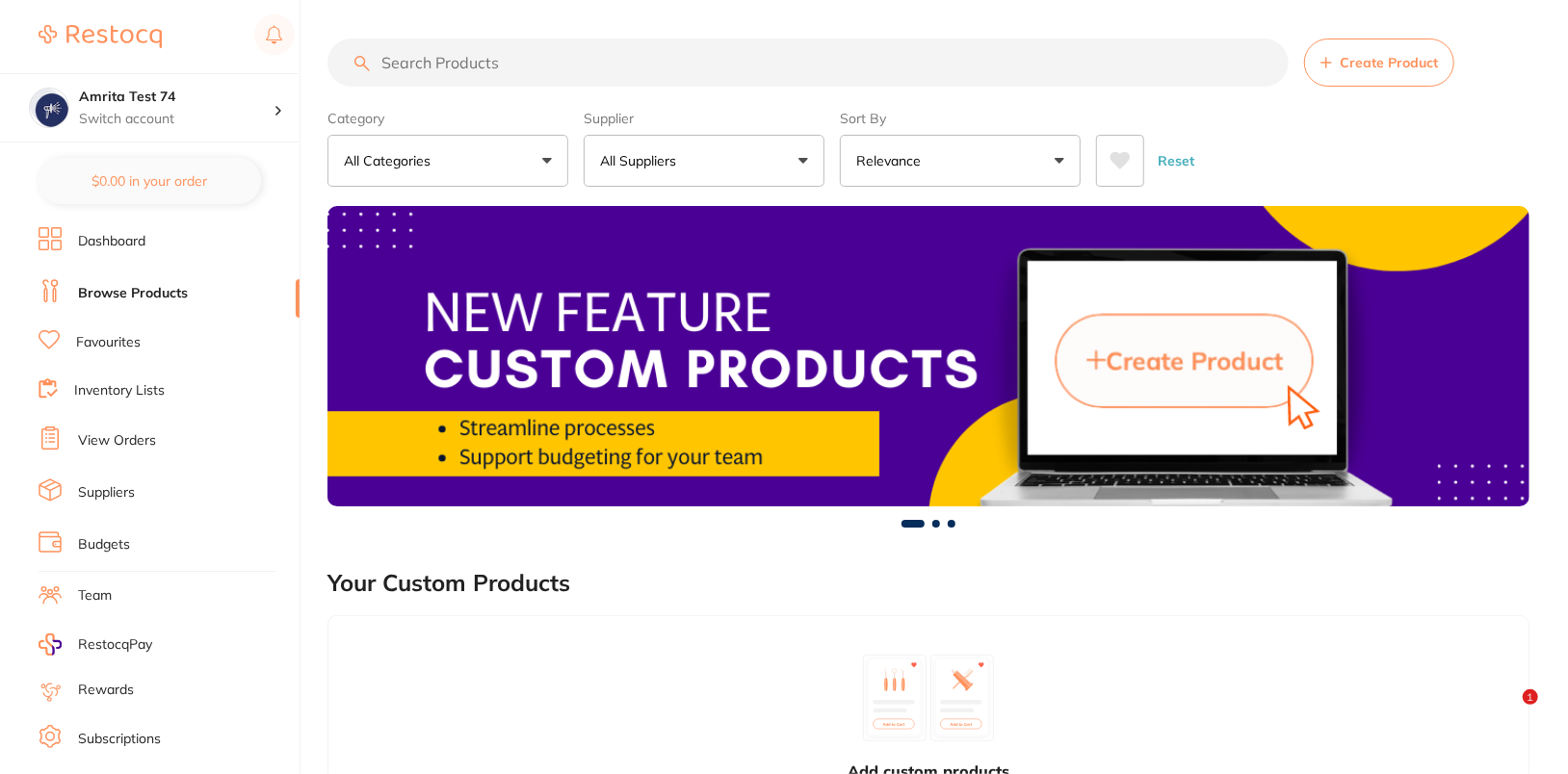 click at bounding box center [808, 63] 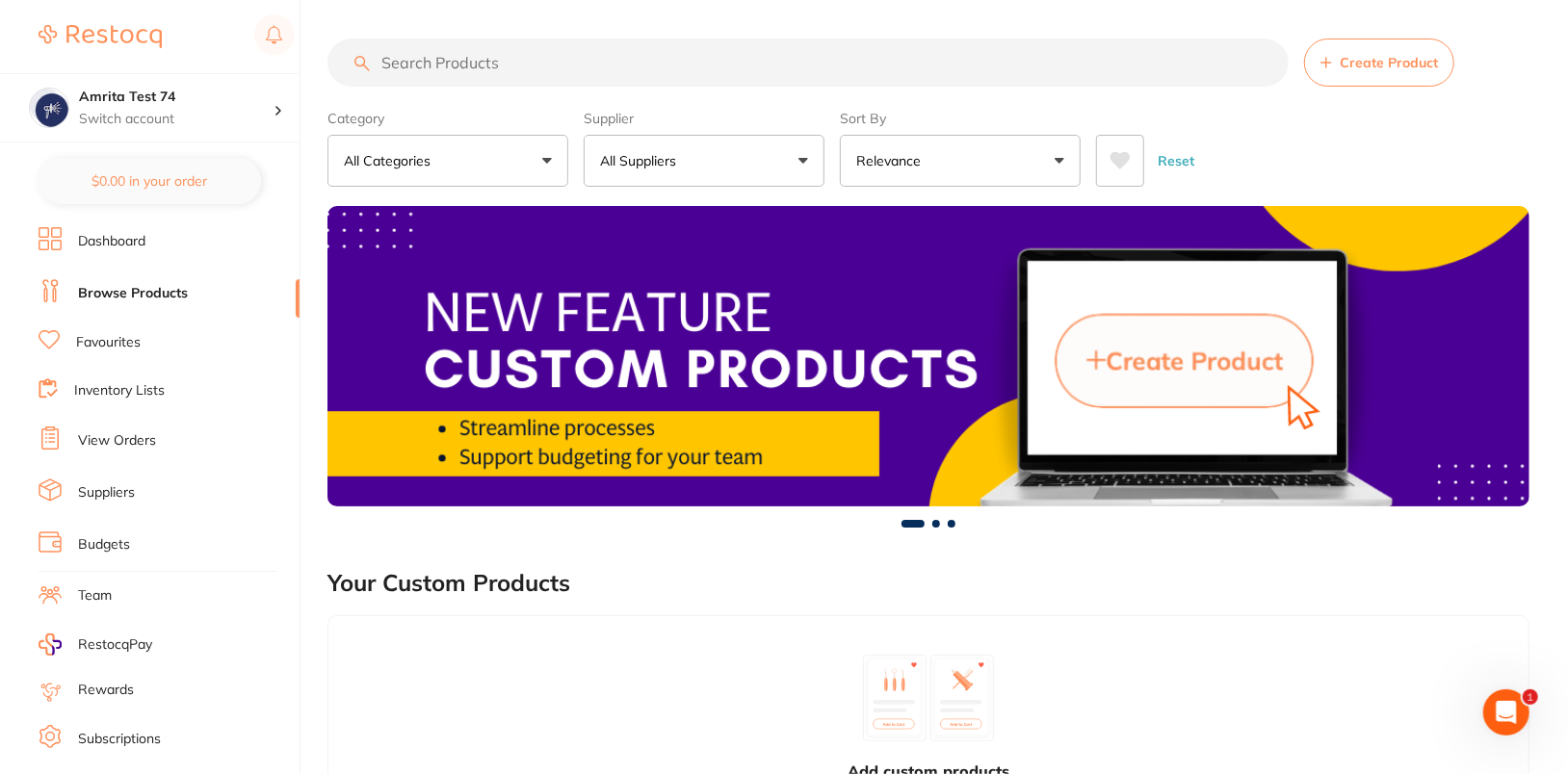 scroll, scrollTop: 0, scrollLeft: 0, axis: both 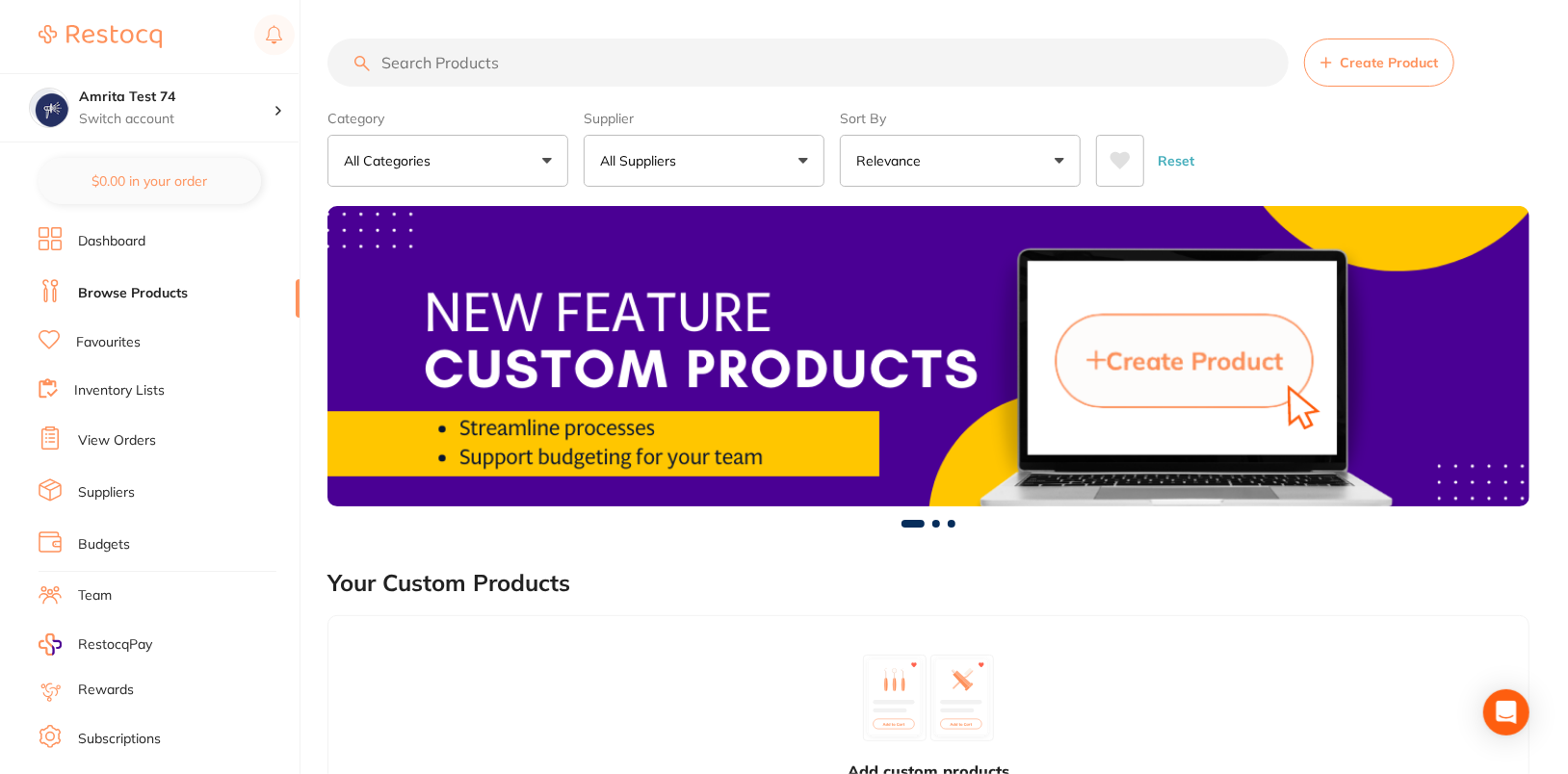 click at bounding box center [808, 63] 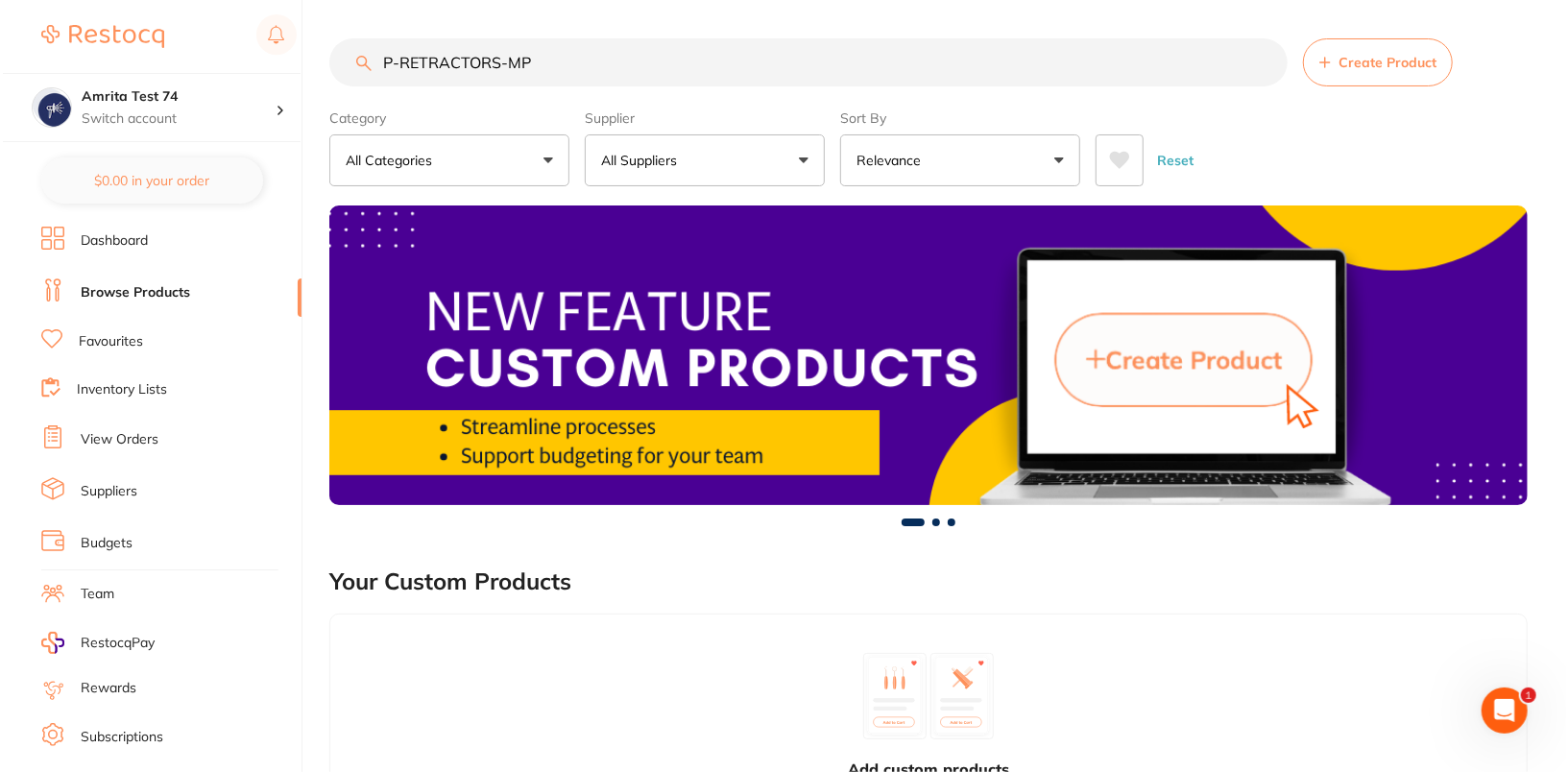 scroll, scrollTop: 0, scrollLeft: 0, axis: both 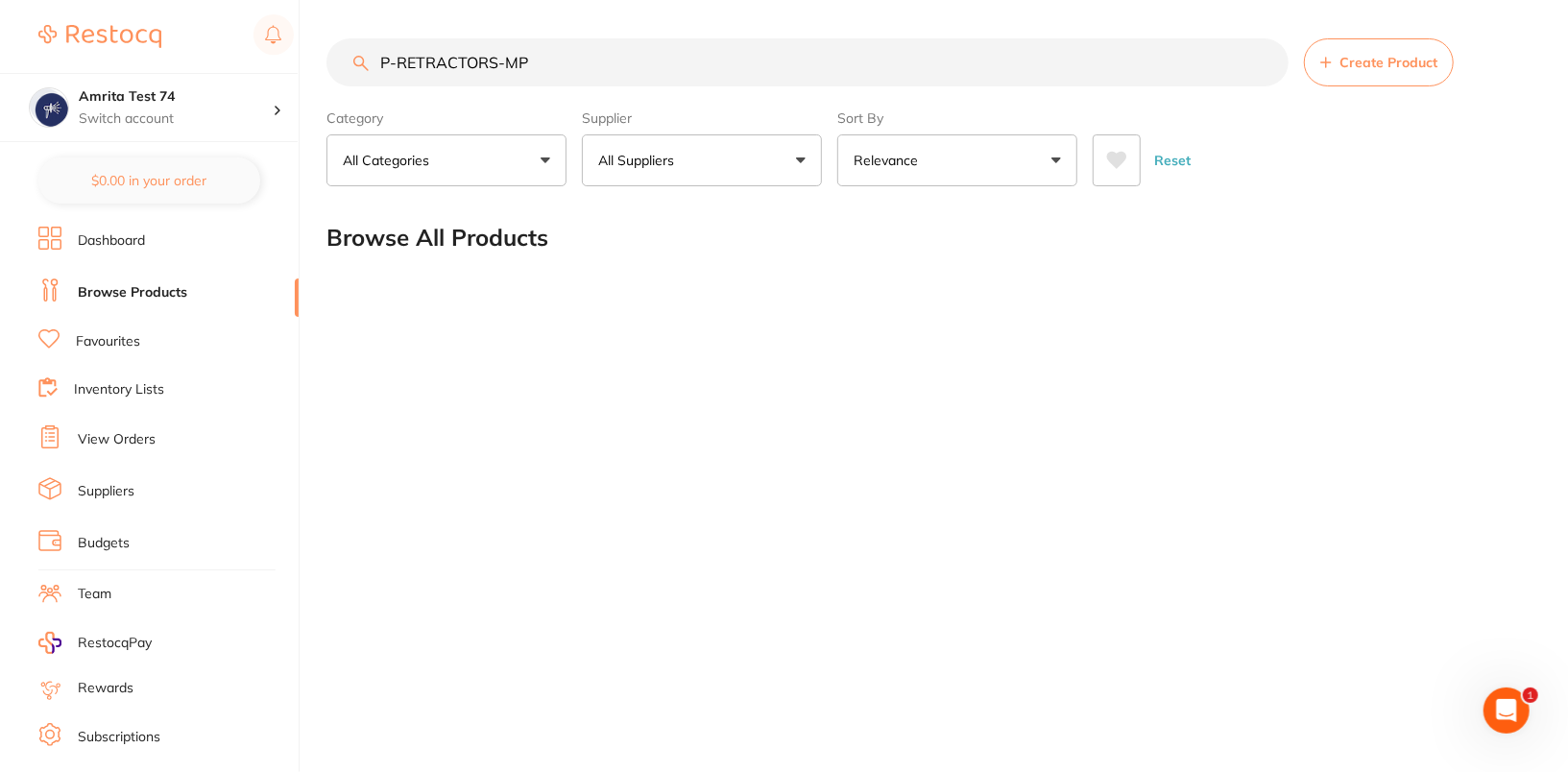 drag, startPoint x: 733, startPoint y: 67, endPoint x: 339, endPoint y: 65, distance: 394.00508 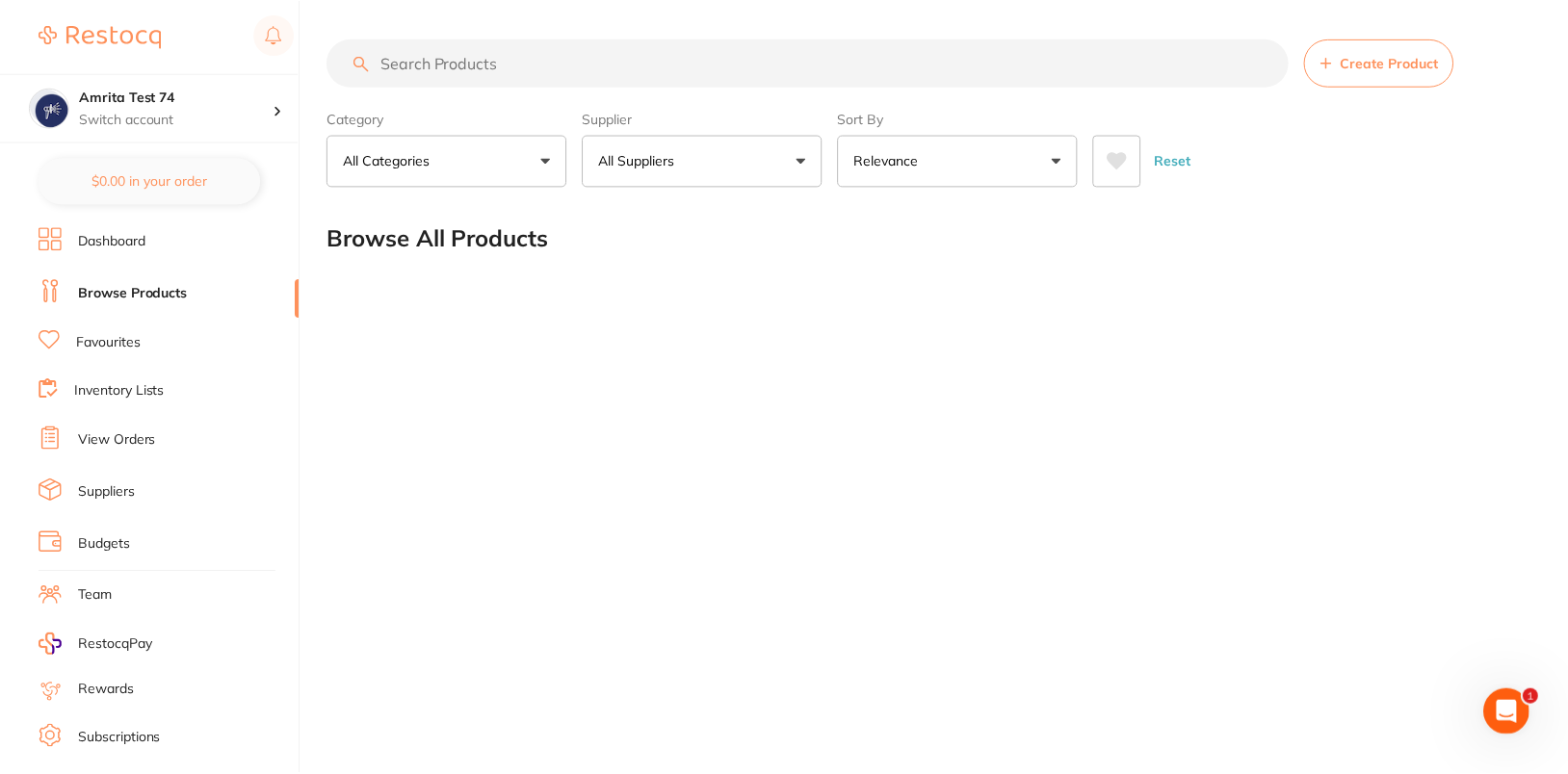 scroll, scrollTop: 0, scrollLeft: 0, axis: both 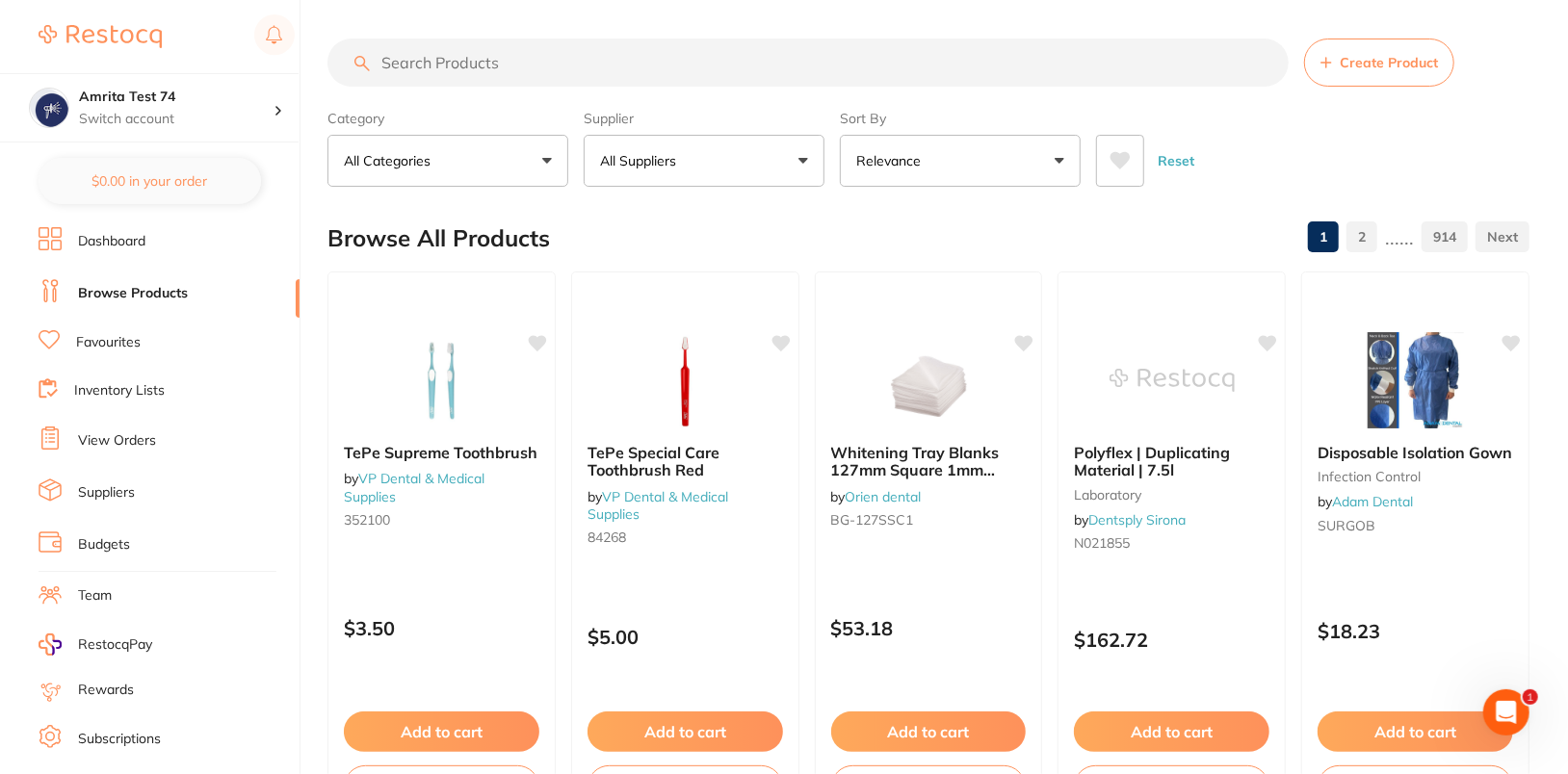 click on "Dashboard" at bounding box center (112, 242) 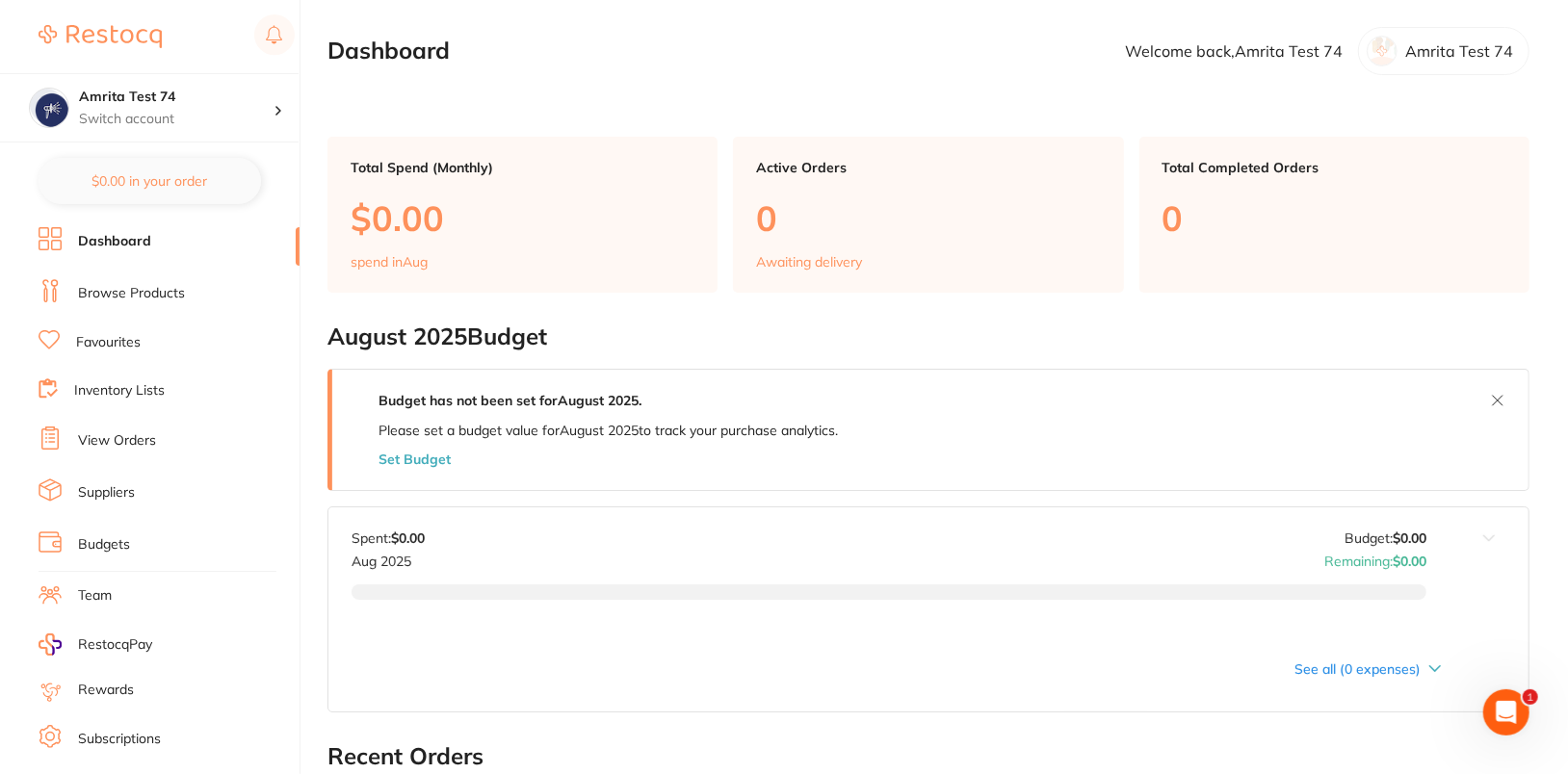 scroll, scrollTop: 0, scrollLeft: 0, axis: both 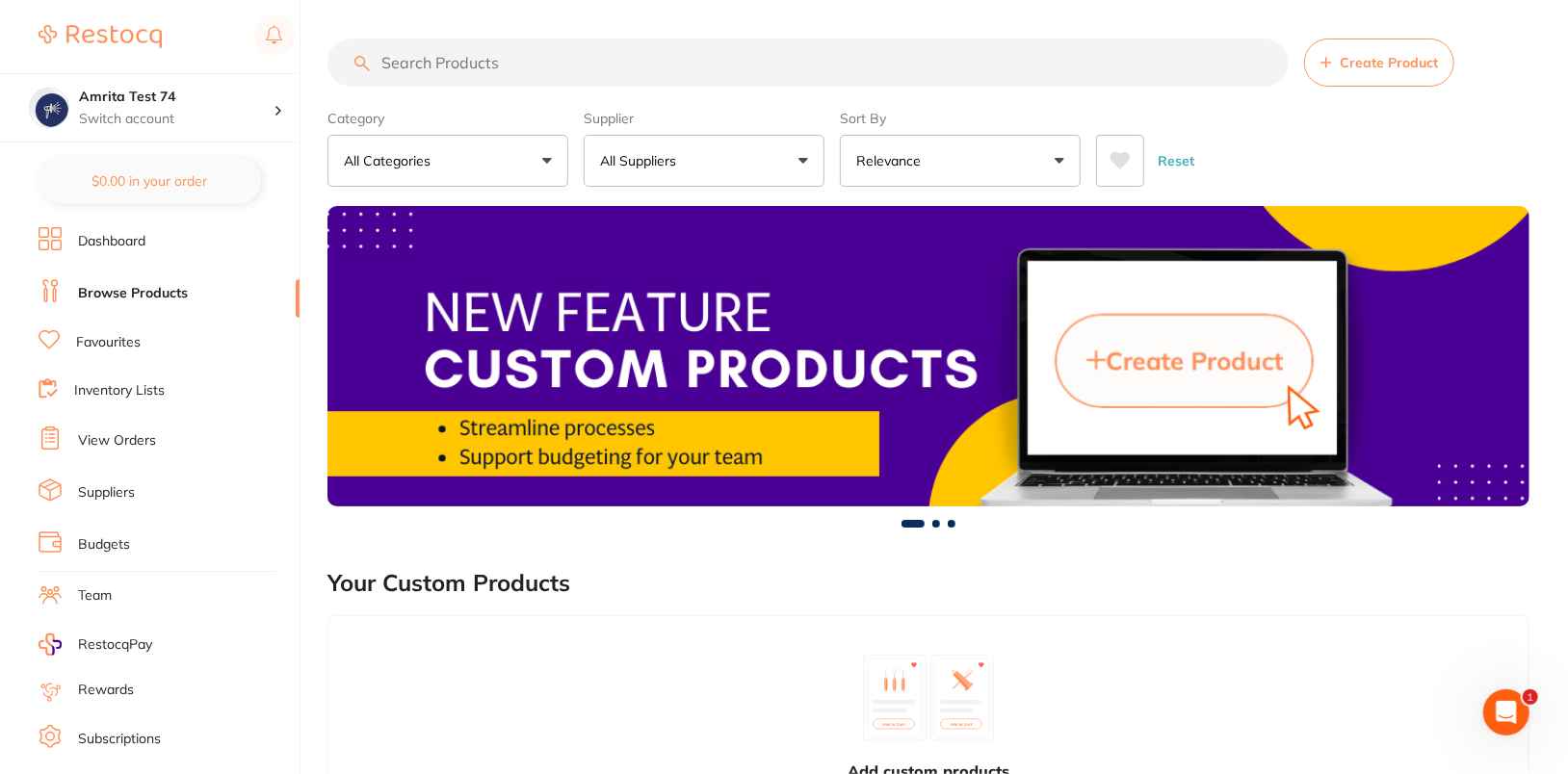 click at bounding box center [808, 63] 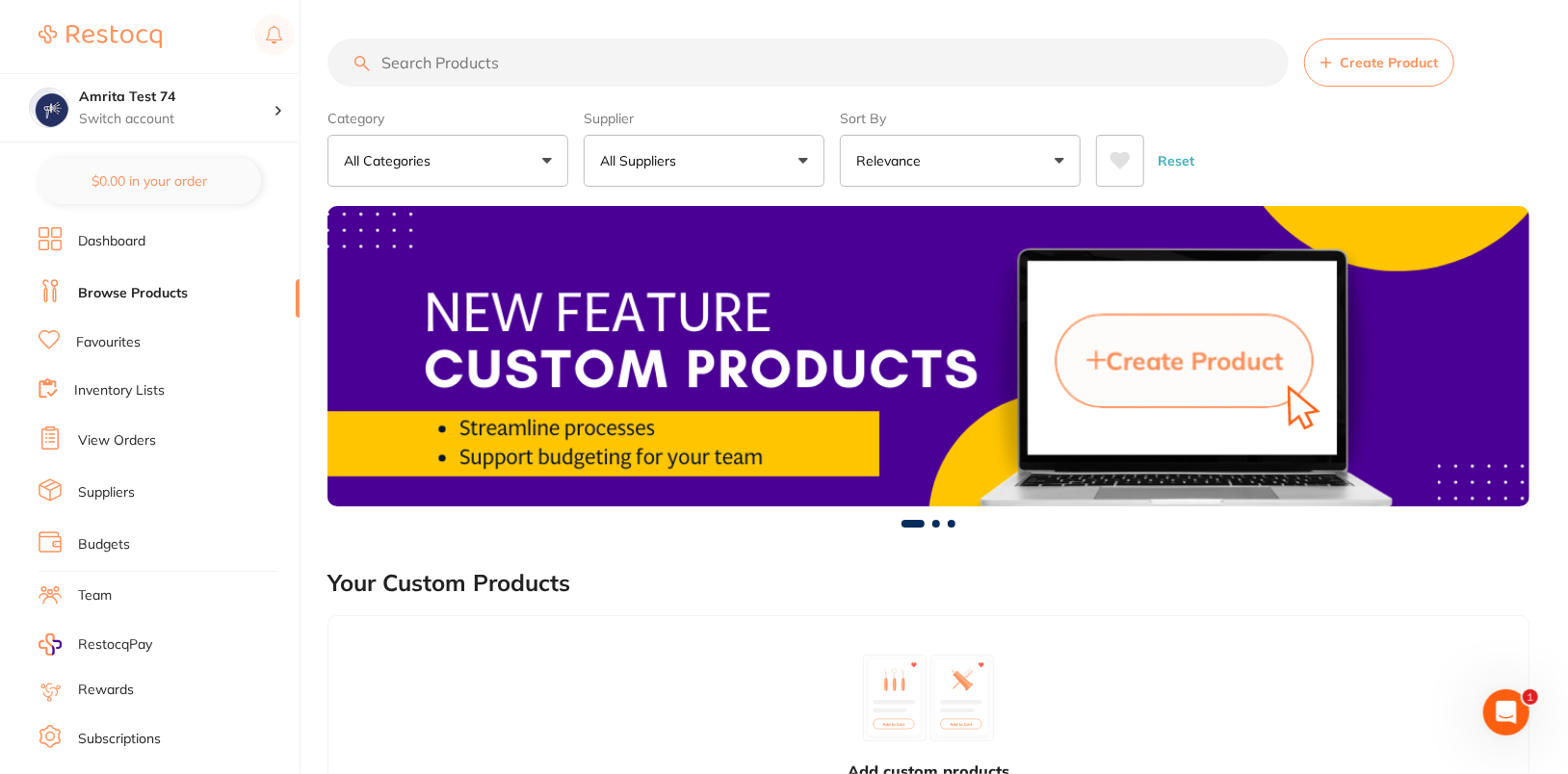 paste on "P-RETRACTORS-MP" 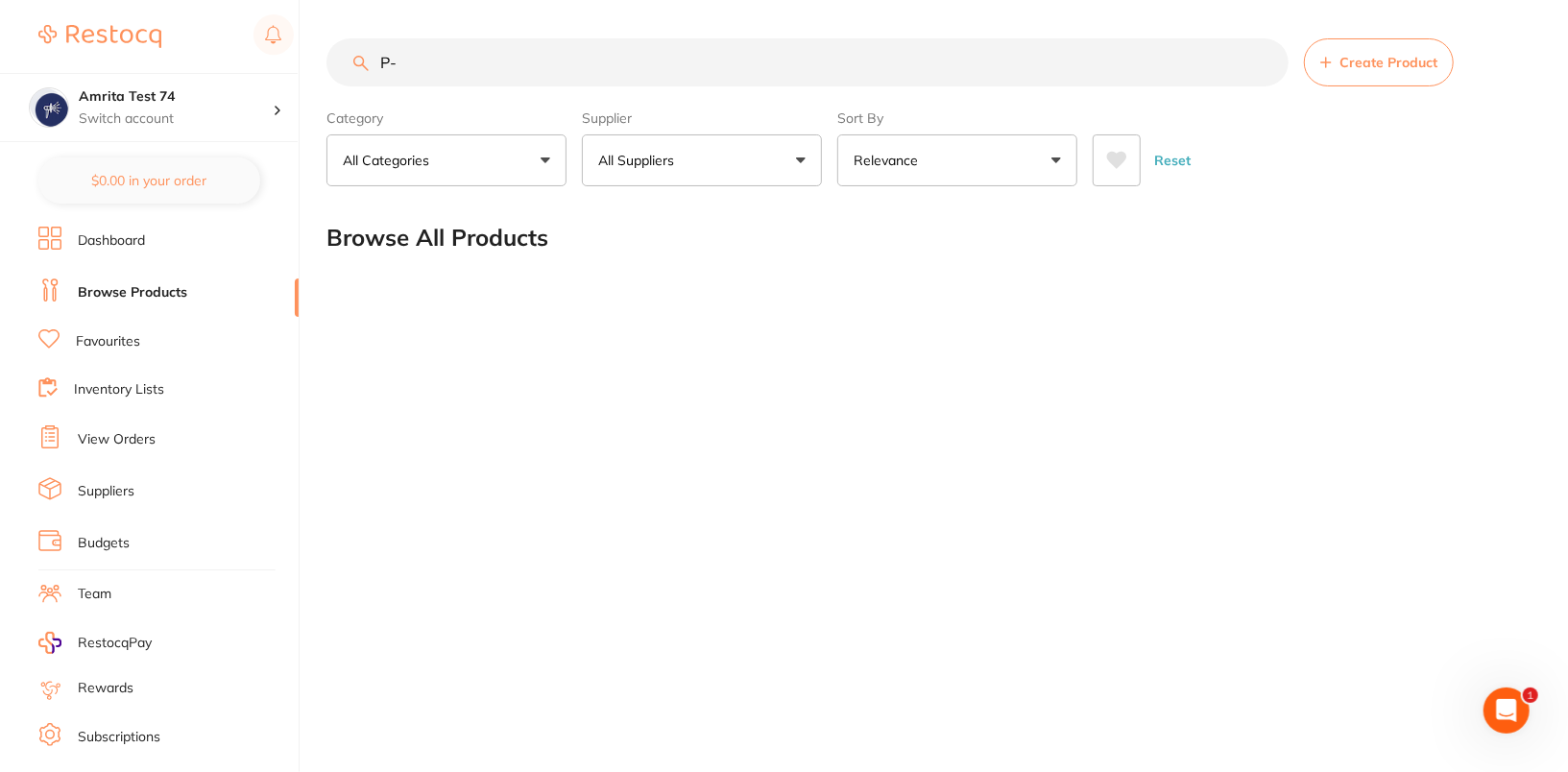 type on "P" 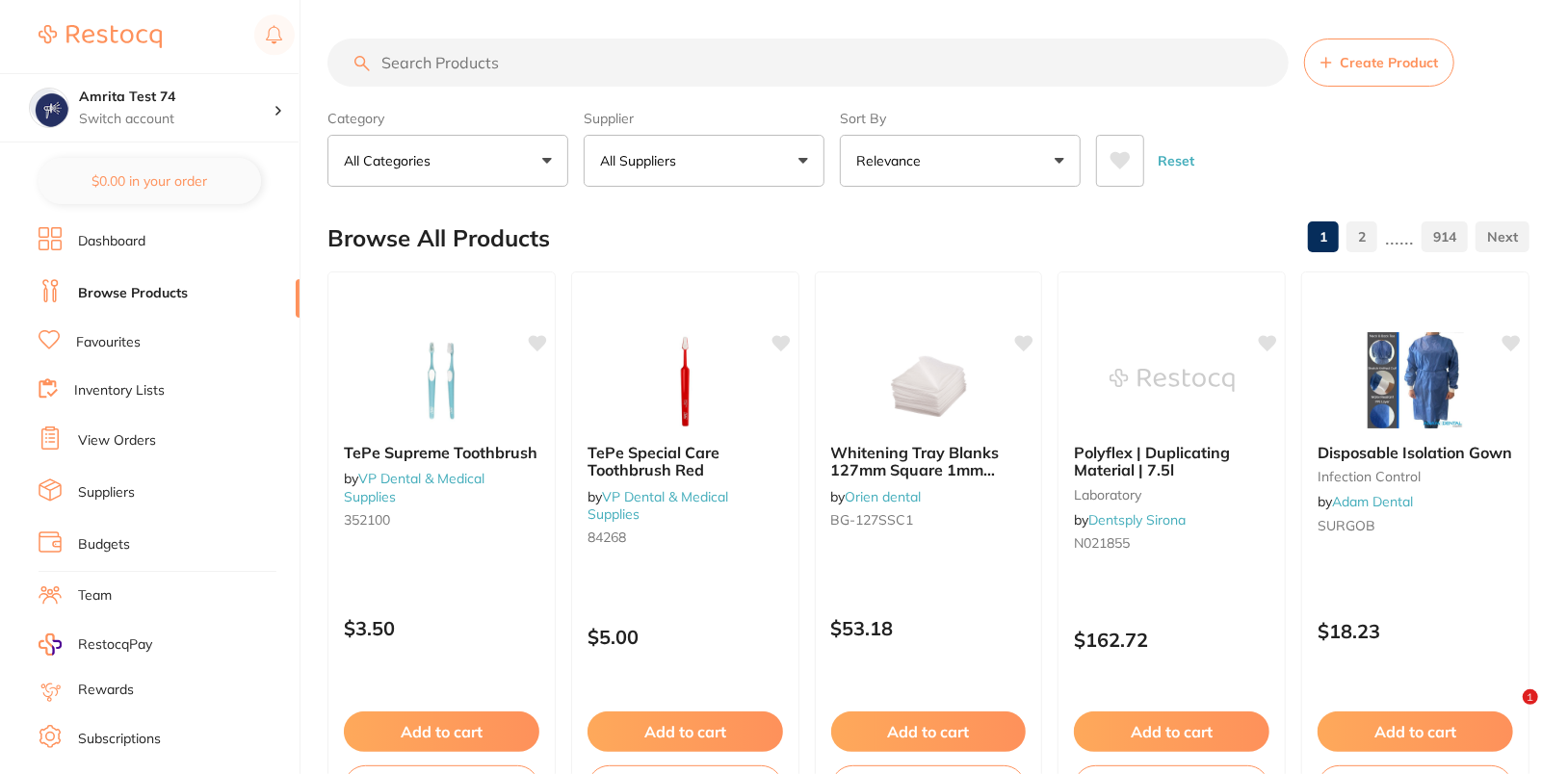 click at bounding box center (808, 63) 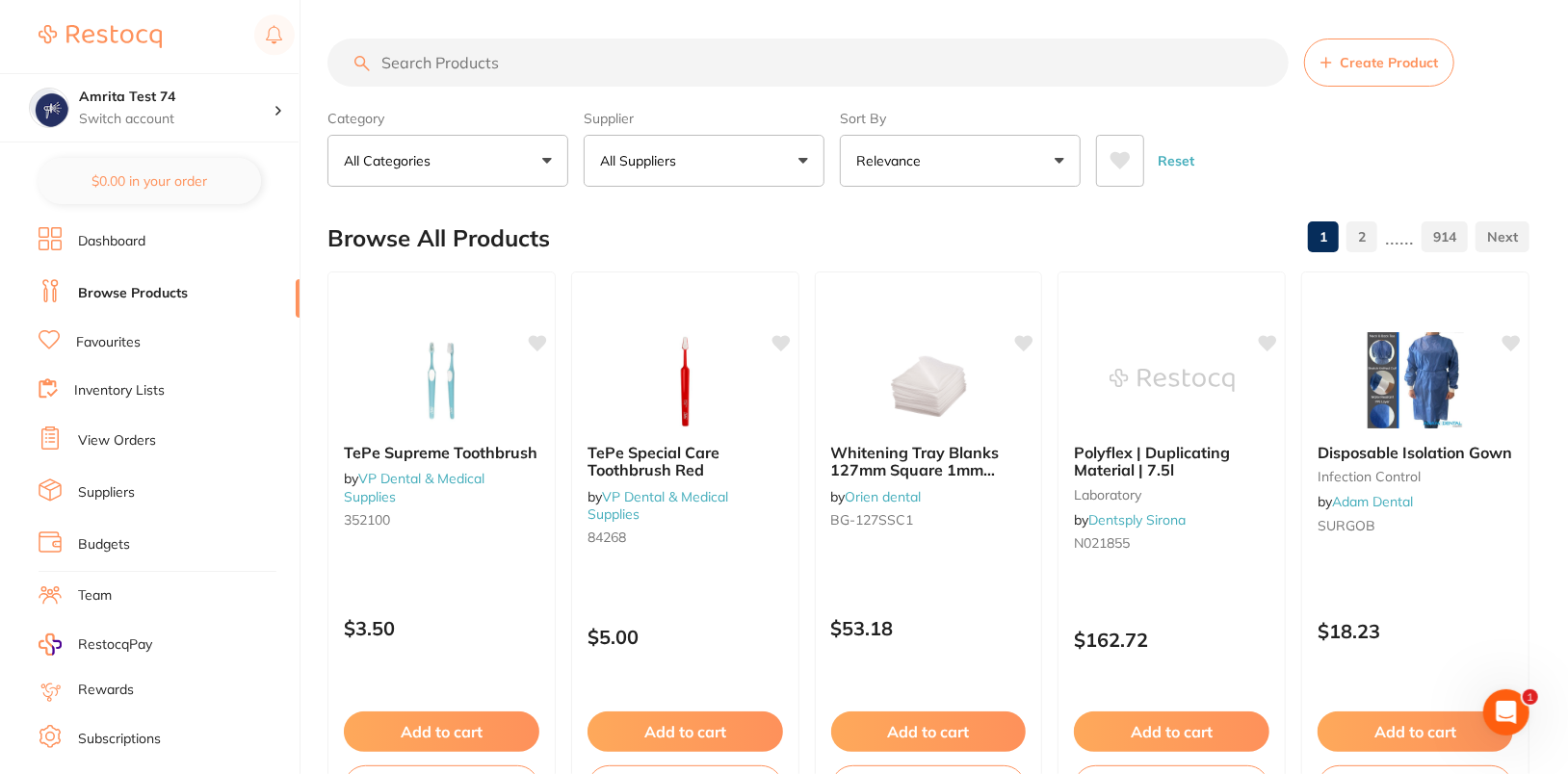 scroll, scrollTop: 0, scrollLeft: 0, axis: both 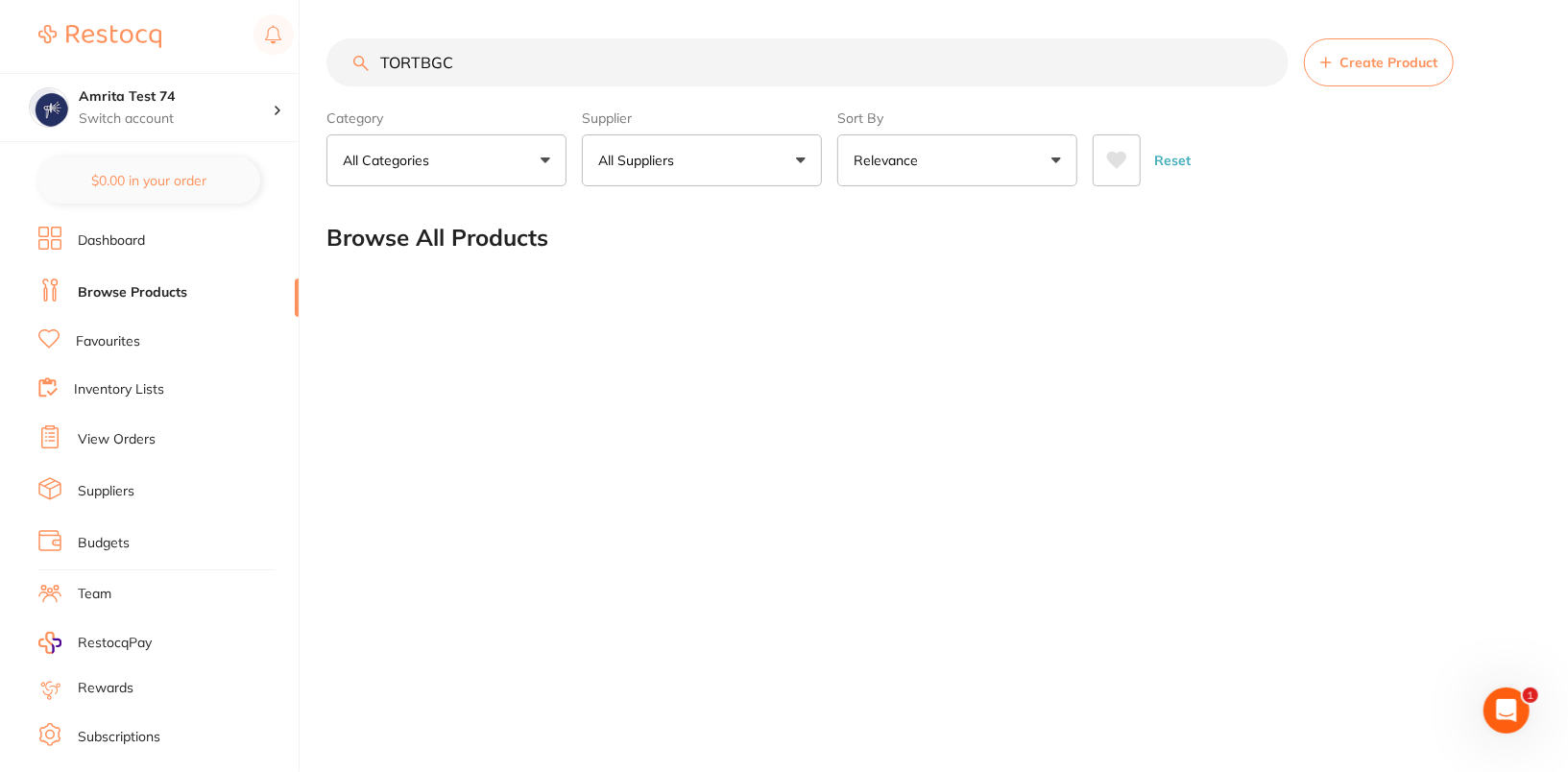 type on "TORTBGC" 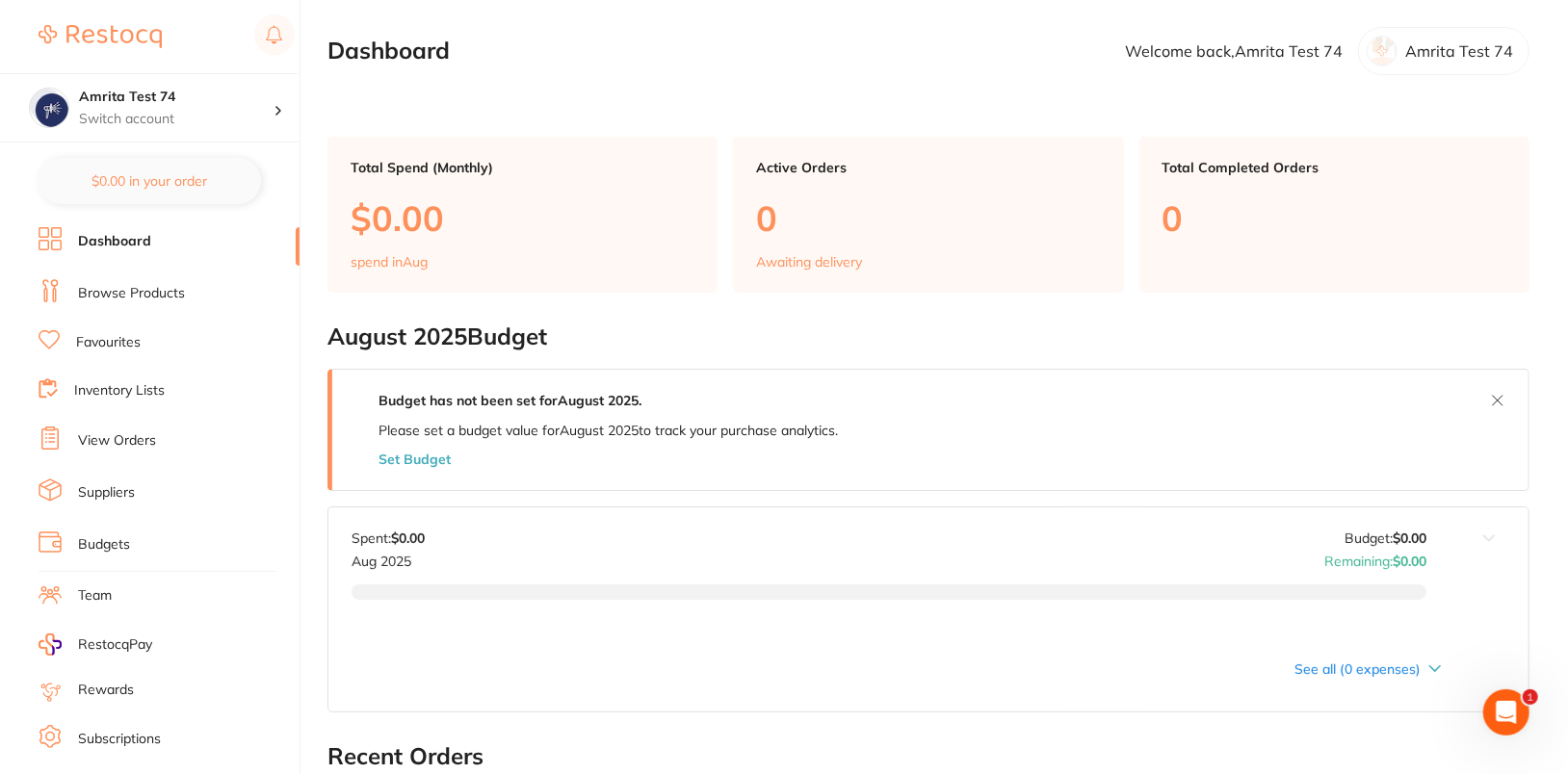 scroll, scrollTop: 0, scrollLeft: 0, axis: both 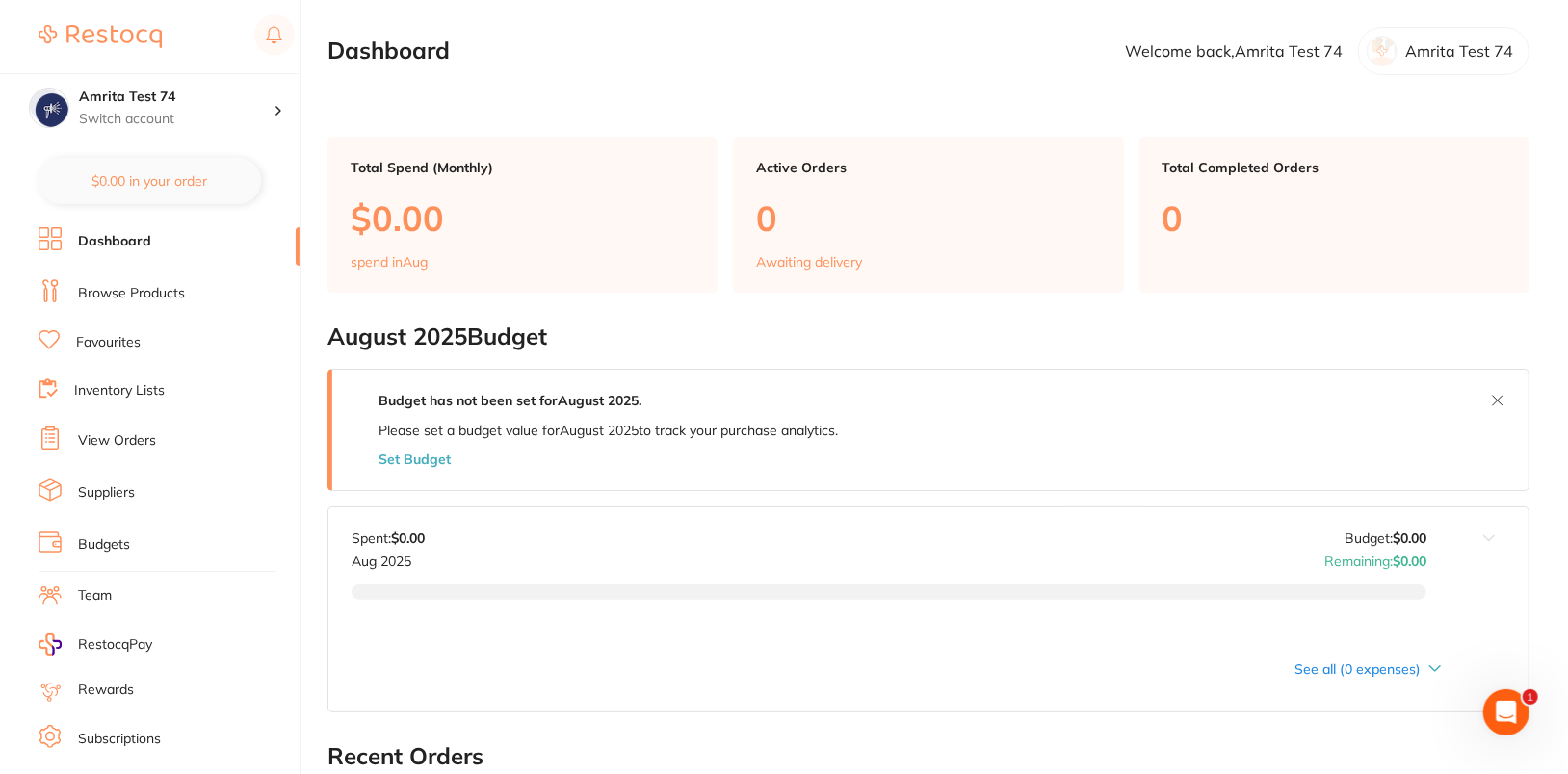 click on "Browse Products" at bounding box center (131, 294) 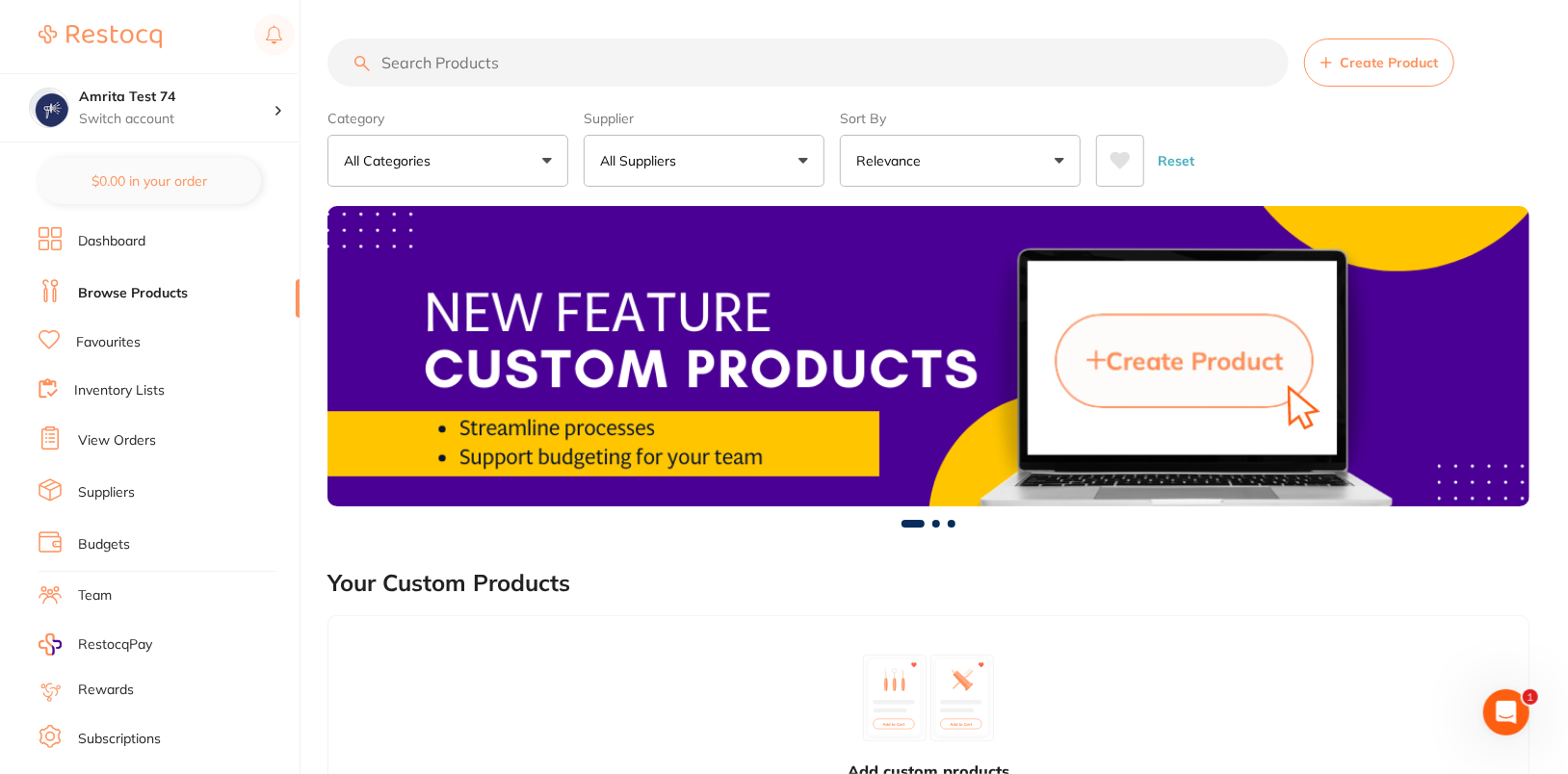scroll, scrollTop: 0, scrollLeft: 0, axis: both 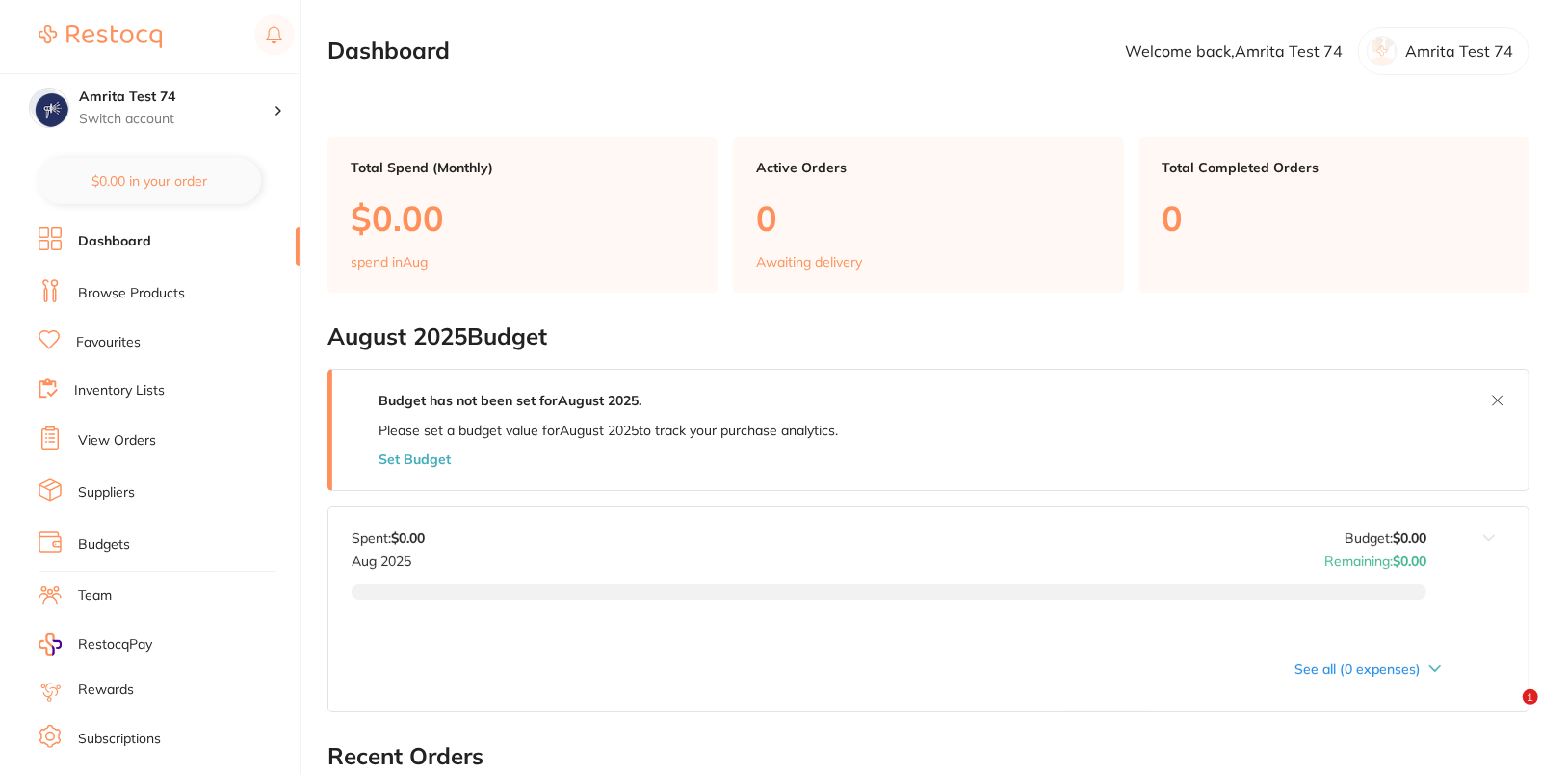 click on "Browse Products" at bounding box center (169, 294) 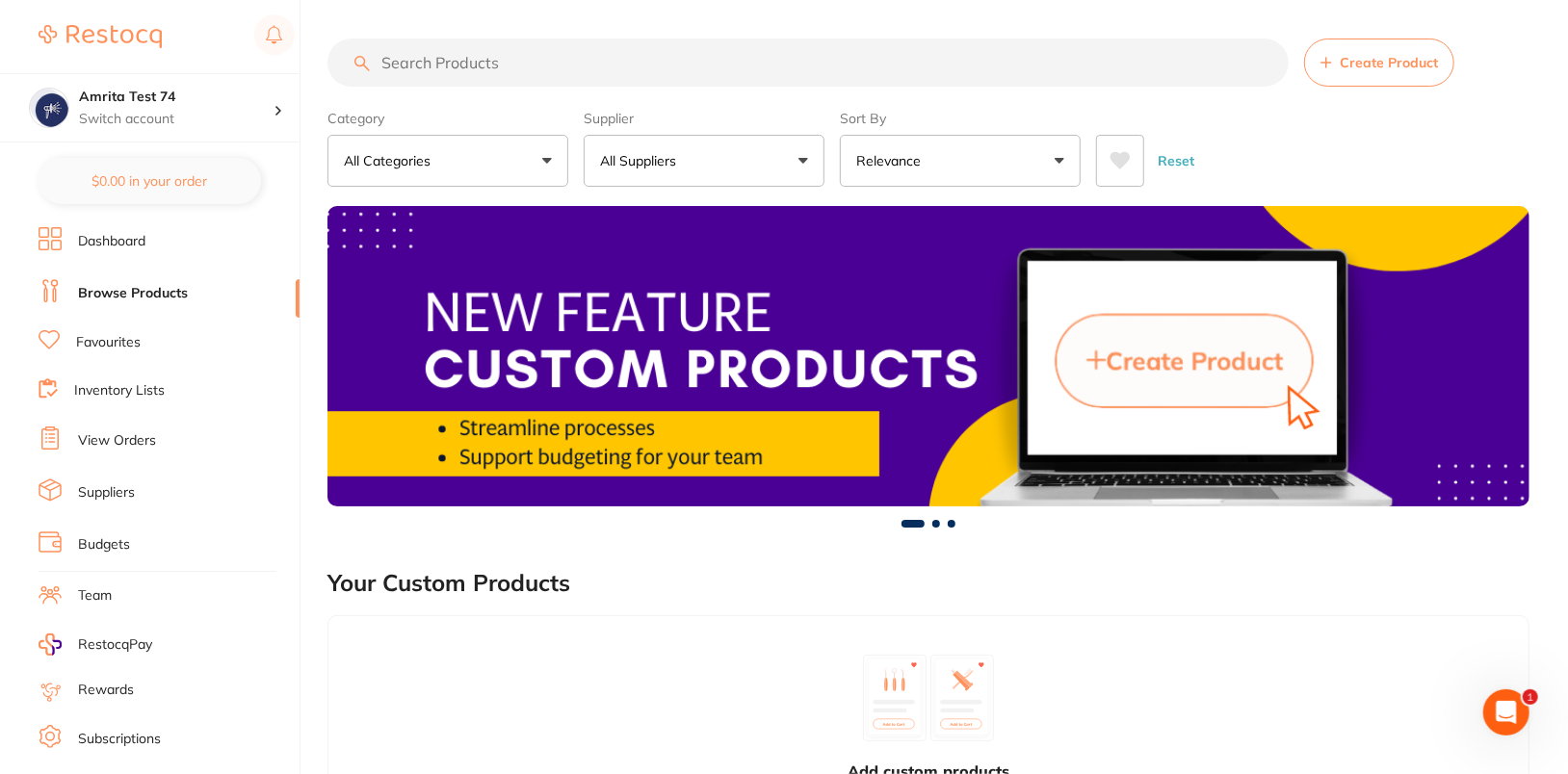 scroll, scrollTop: 0, scrollLeft: 0, axis: both 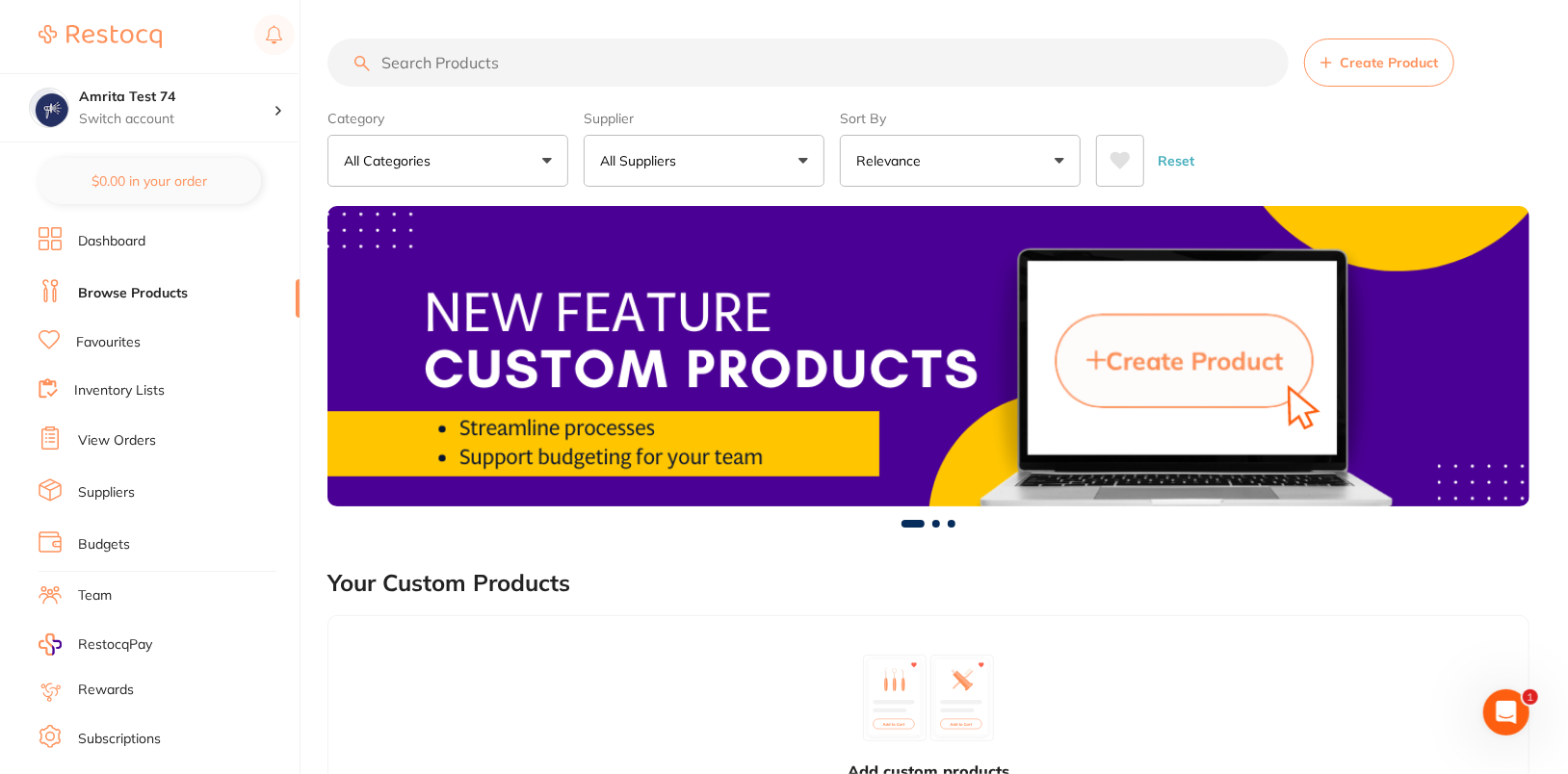 click on "All Suppliers" at bounding box center [704, 161] 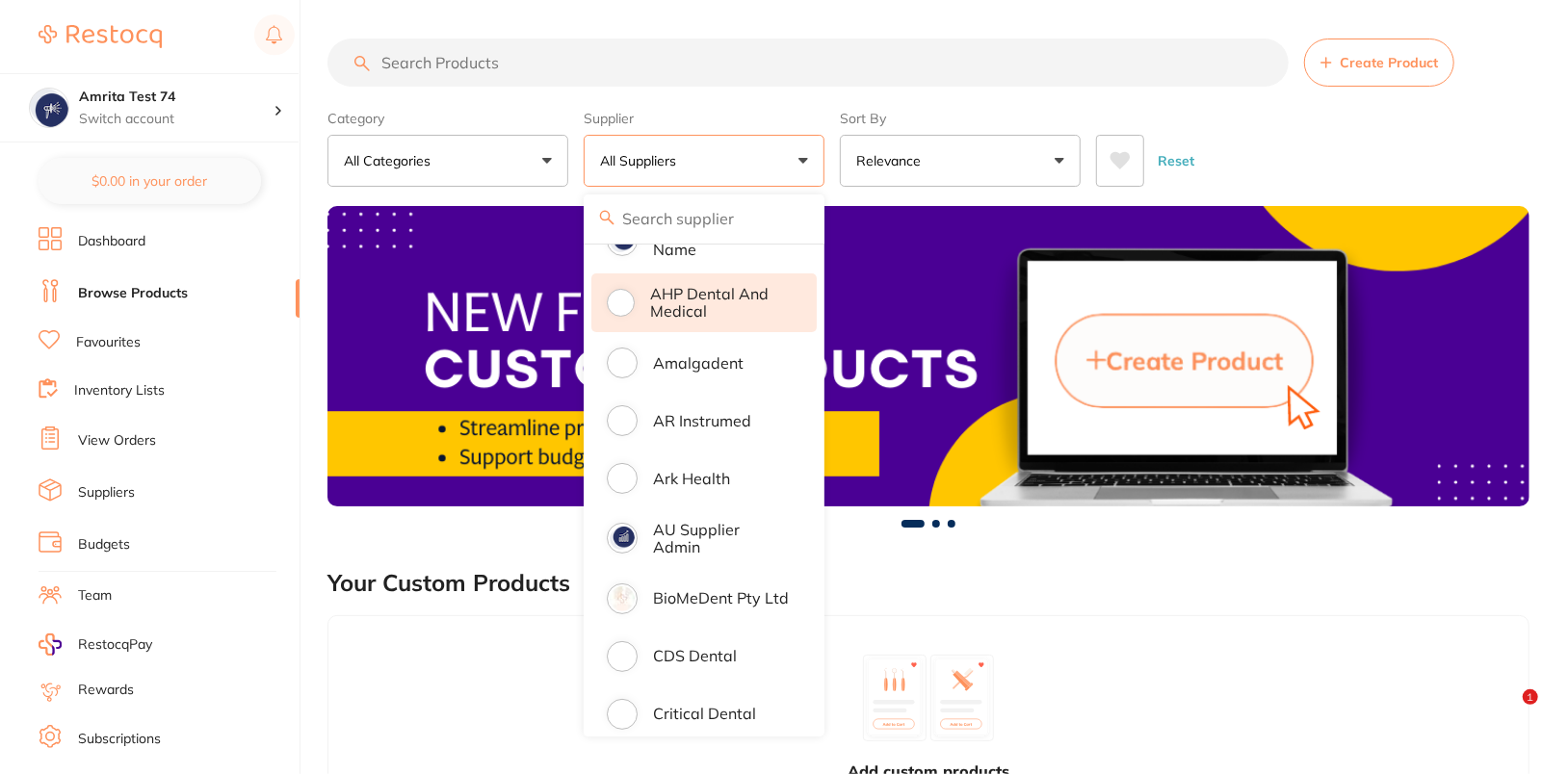 scroll, scrollTop: 267, scrollLeft: 0, axis: vertical 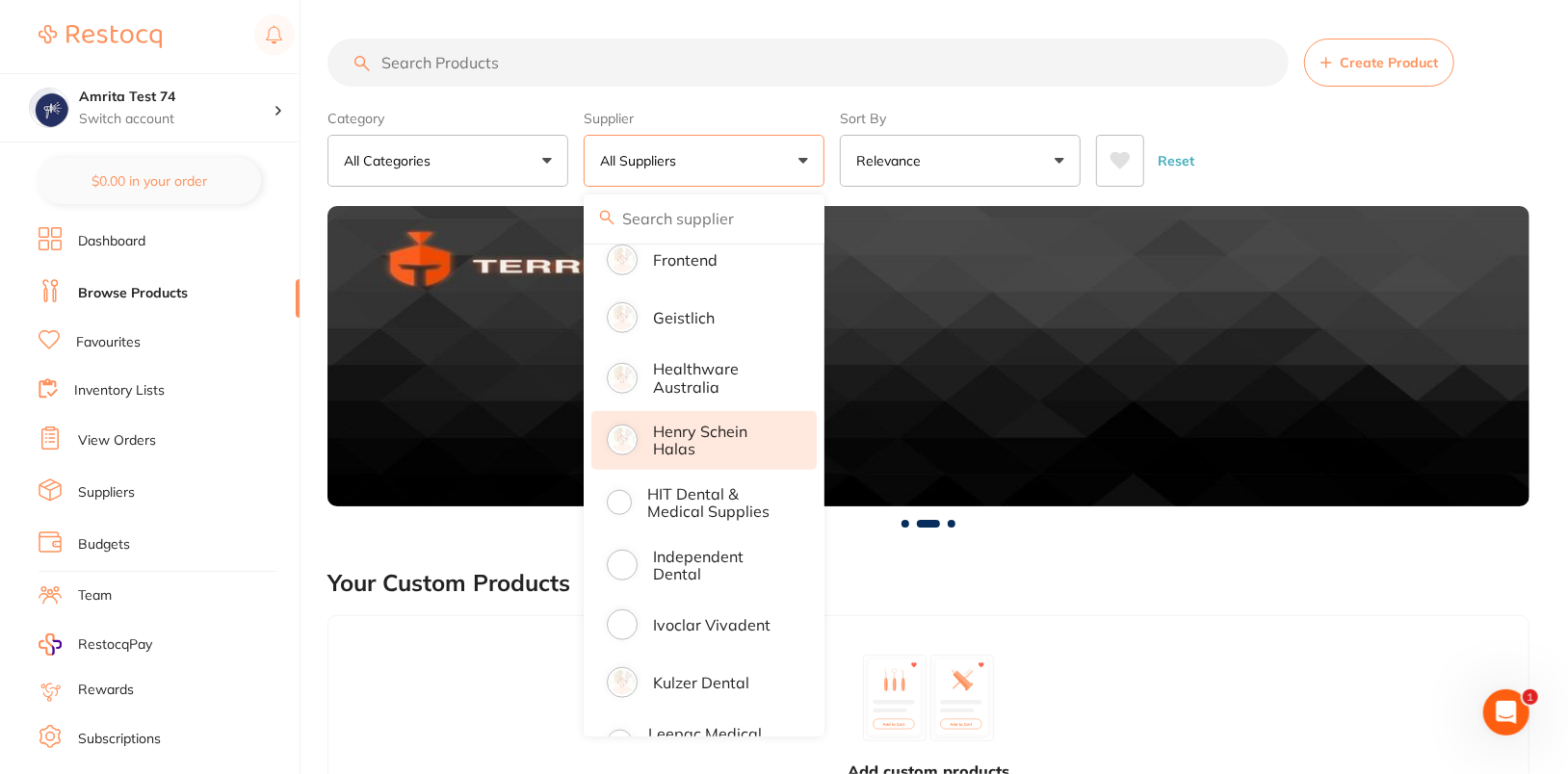 click on "Henry Schein Halas" at bounding box center [721, 440] 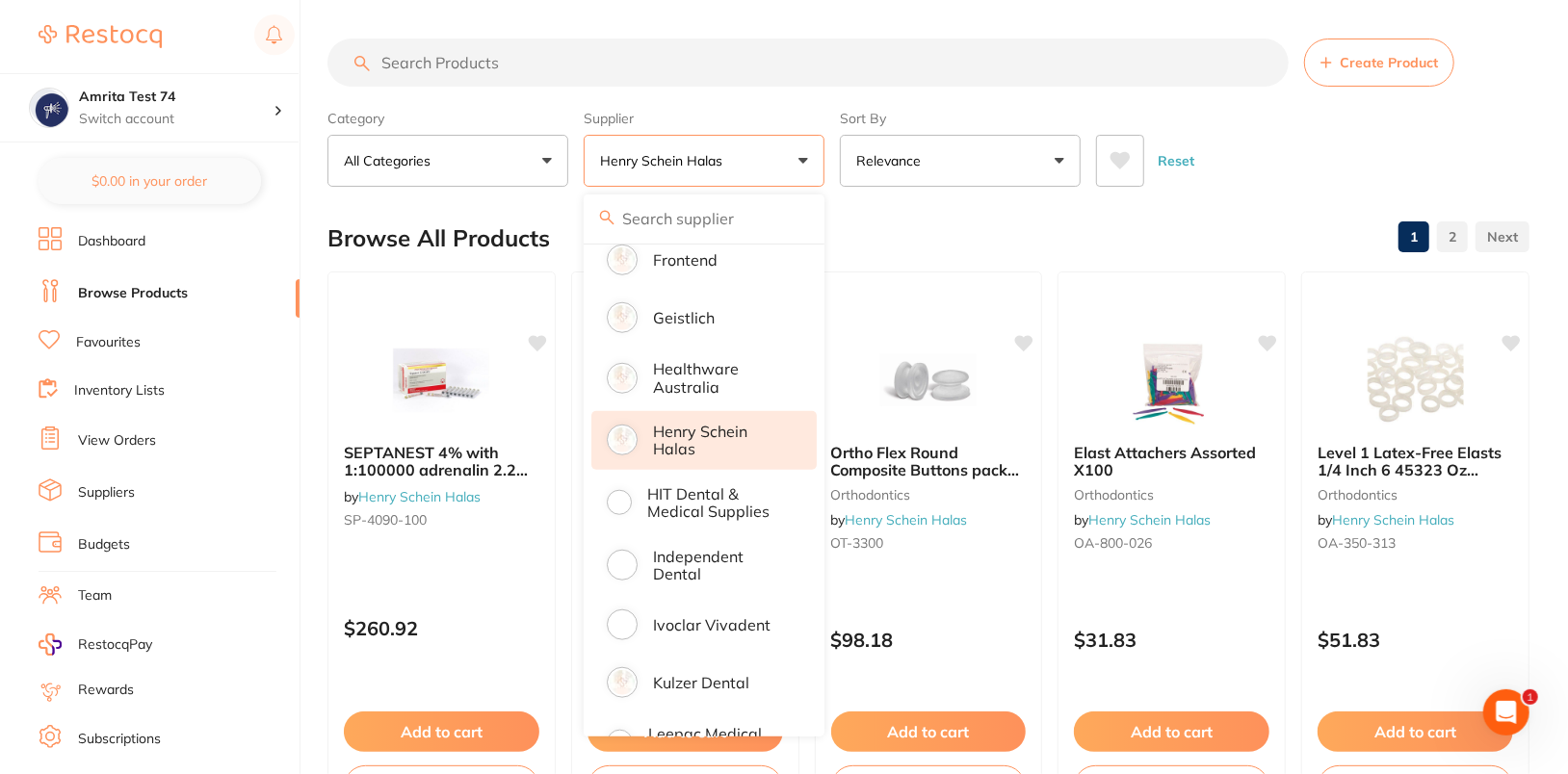 scroll, scrollTop: 0, scrollLeft: 0, axis: both 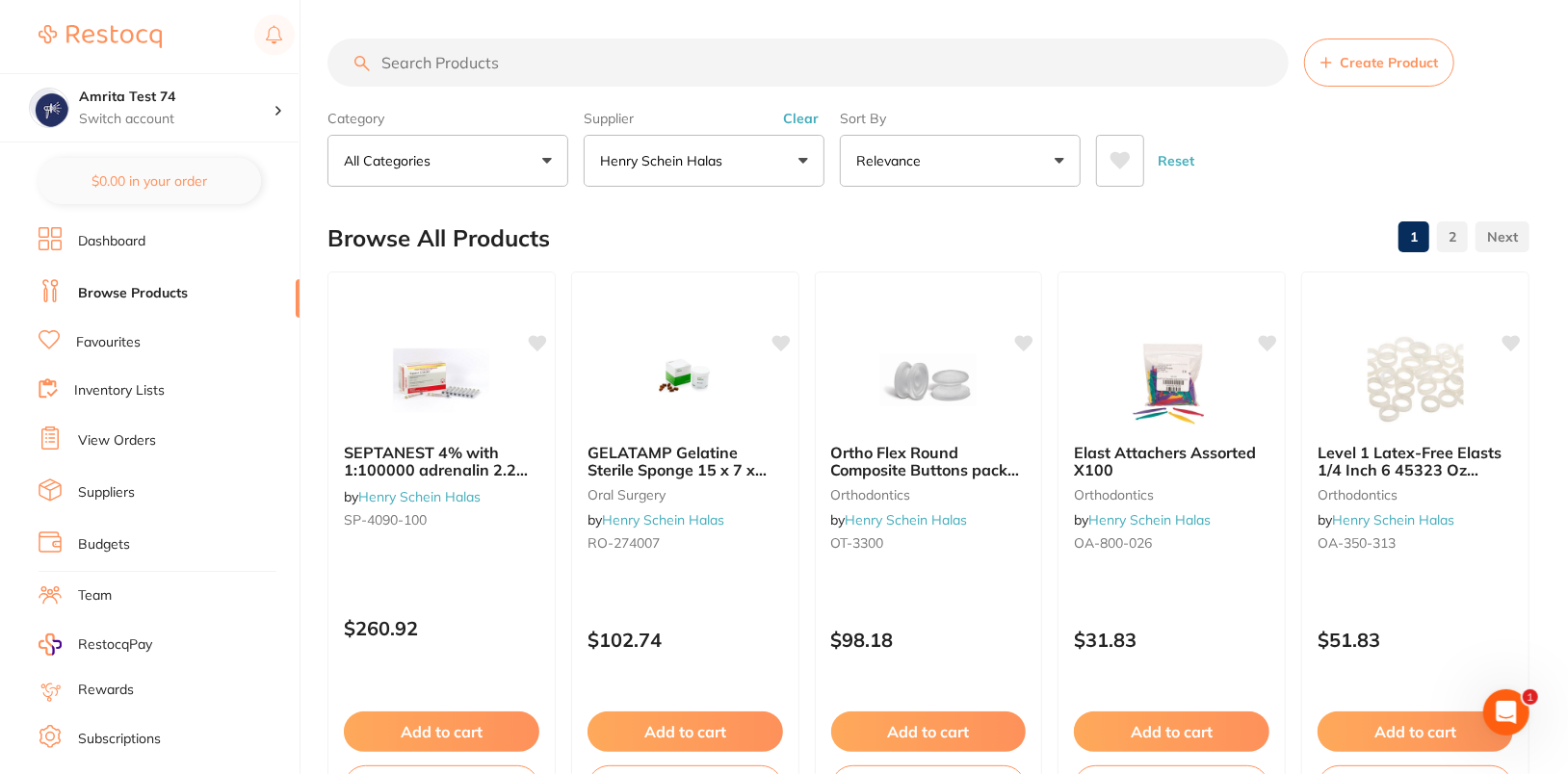 click at bounding box center (808, 63) 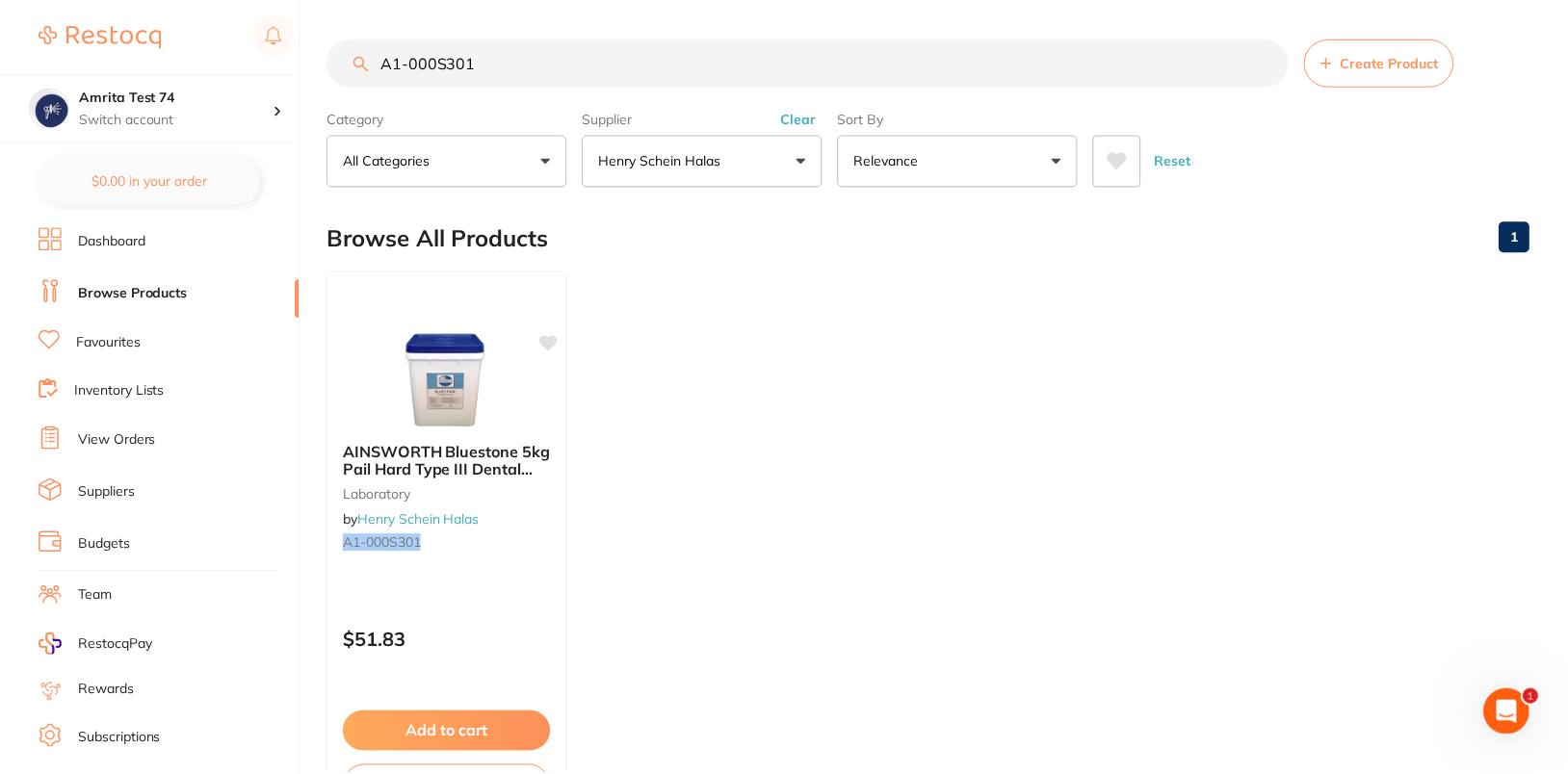 scroll, scrollTop: 0, scrollLeft: 0, axis: both 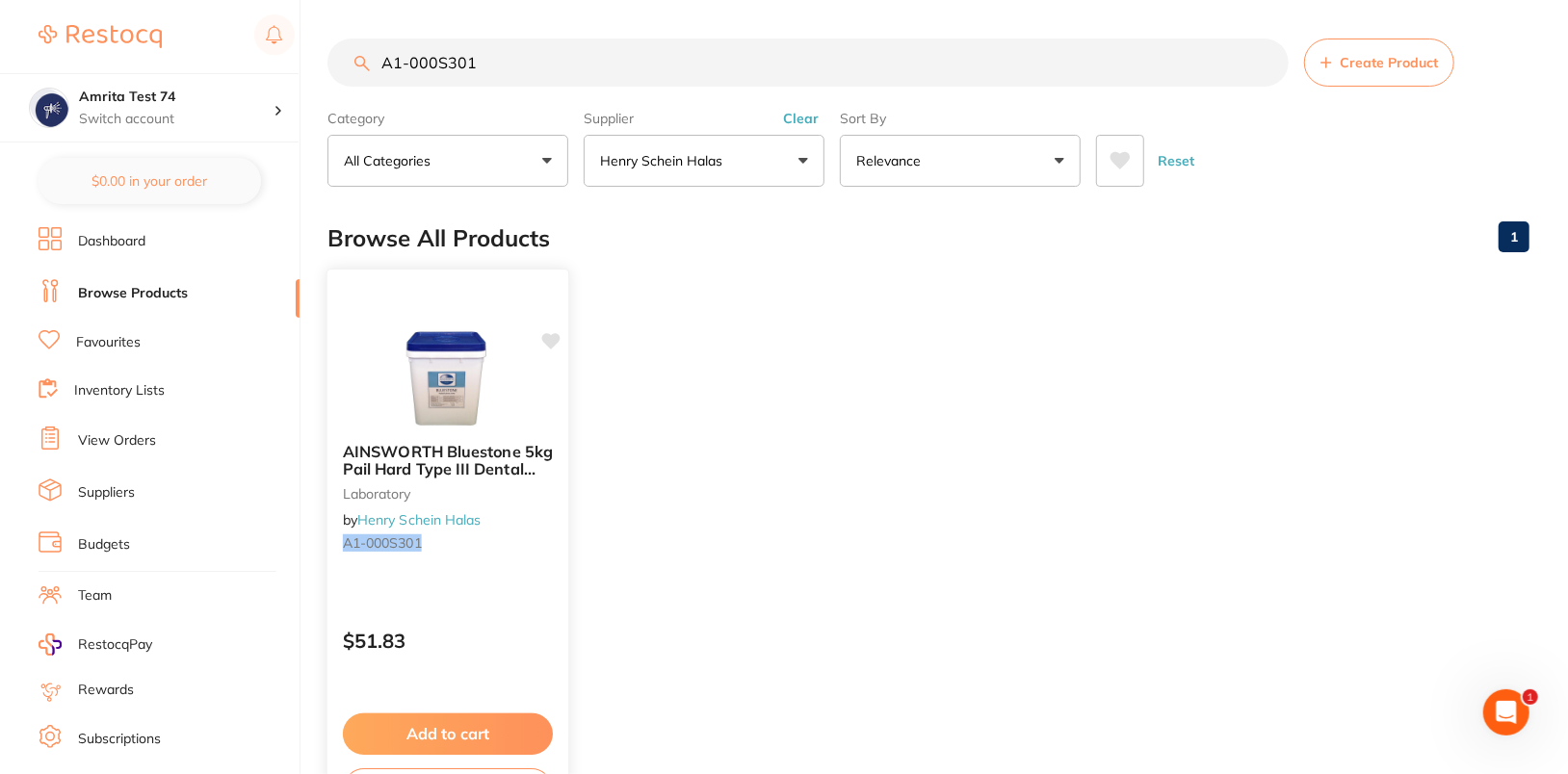 type on "A1-000S301" 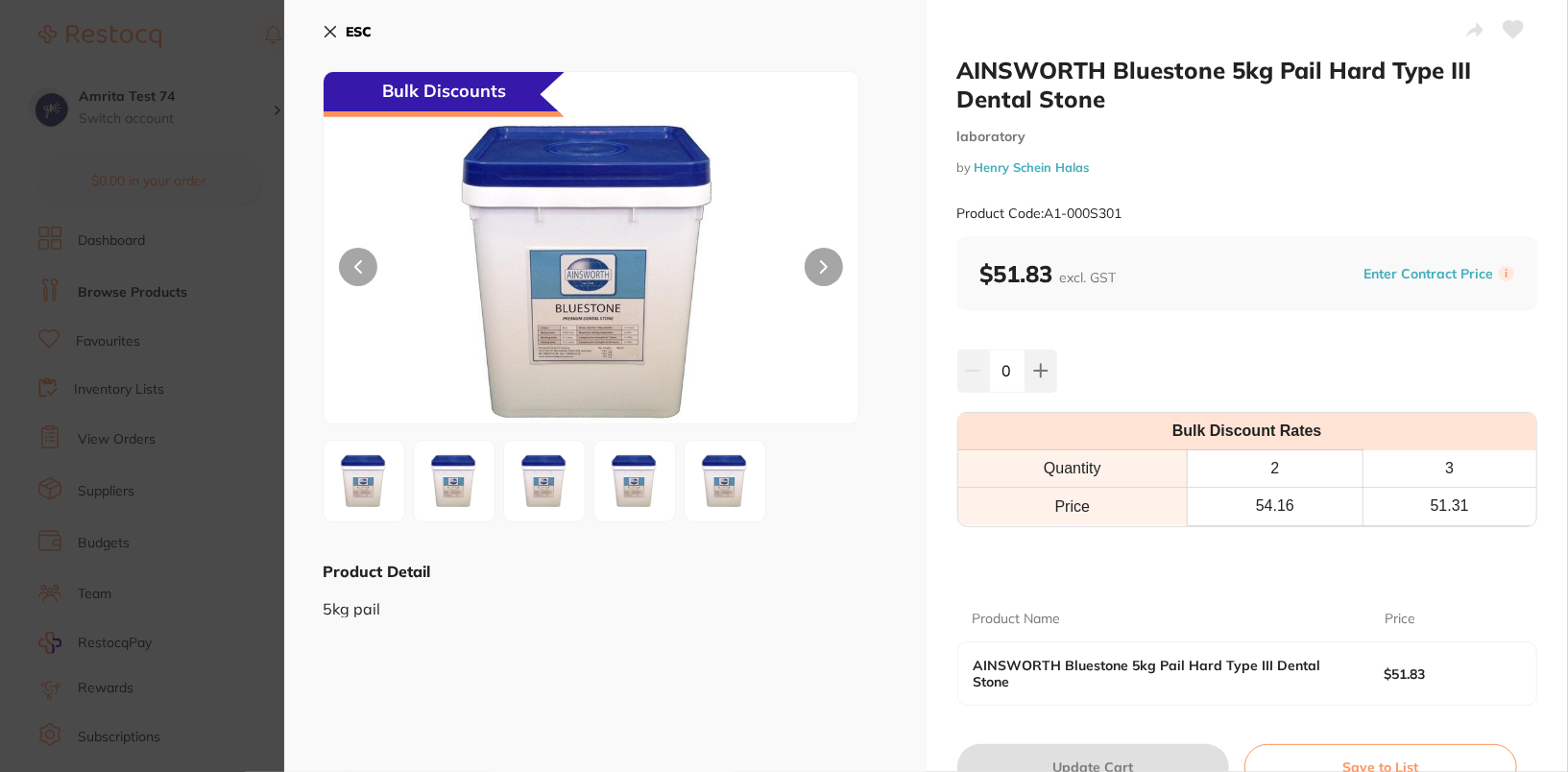 scroll, scrollTop: 0, scrollLeft: 0, axis: both 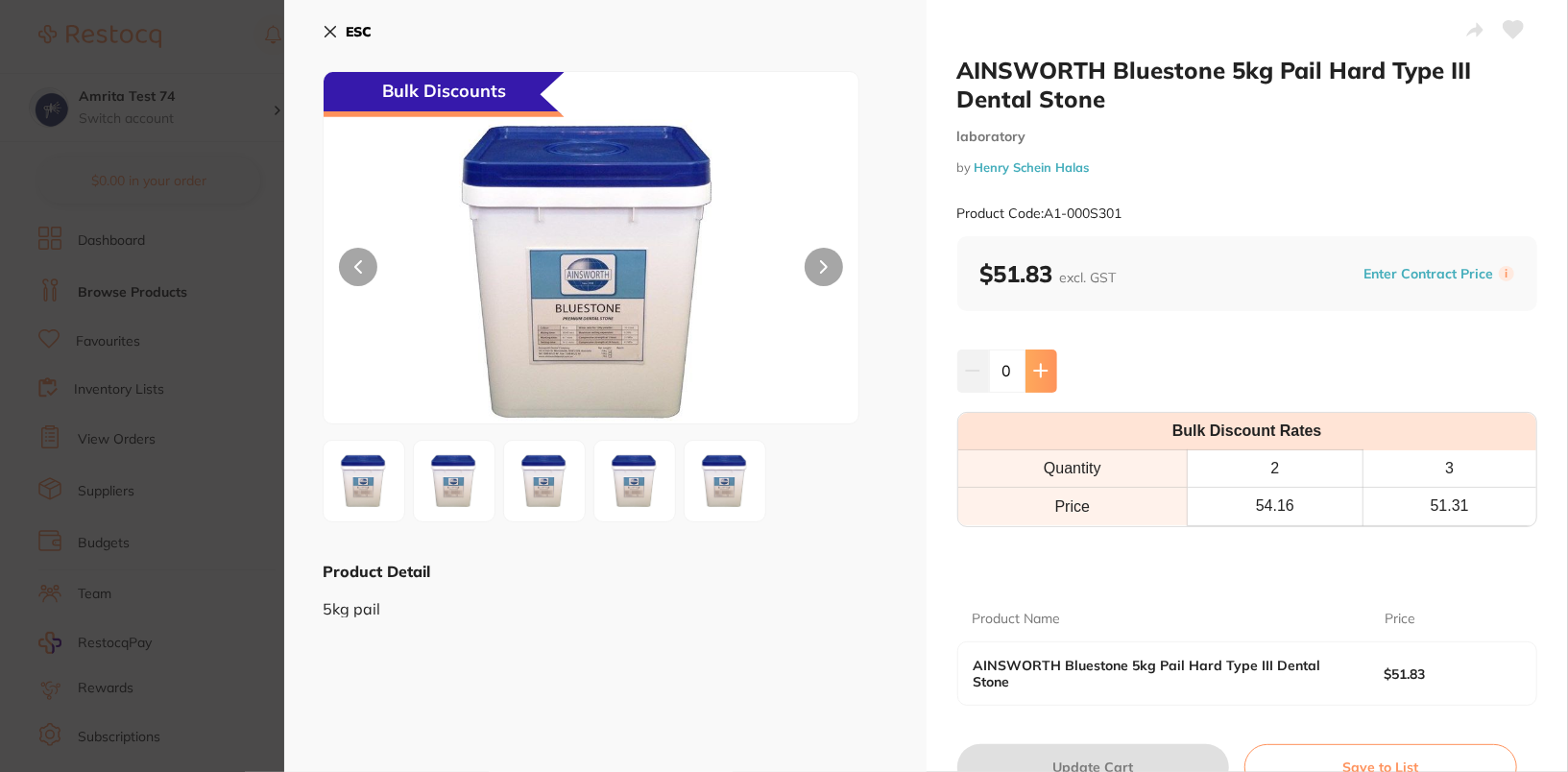 click at bounding box center (1041, 371) 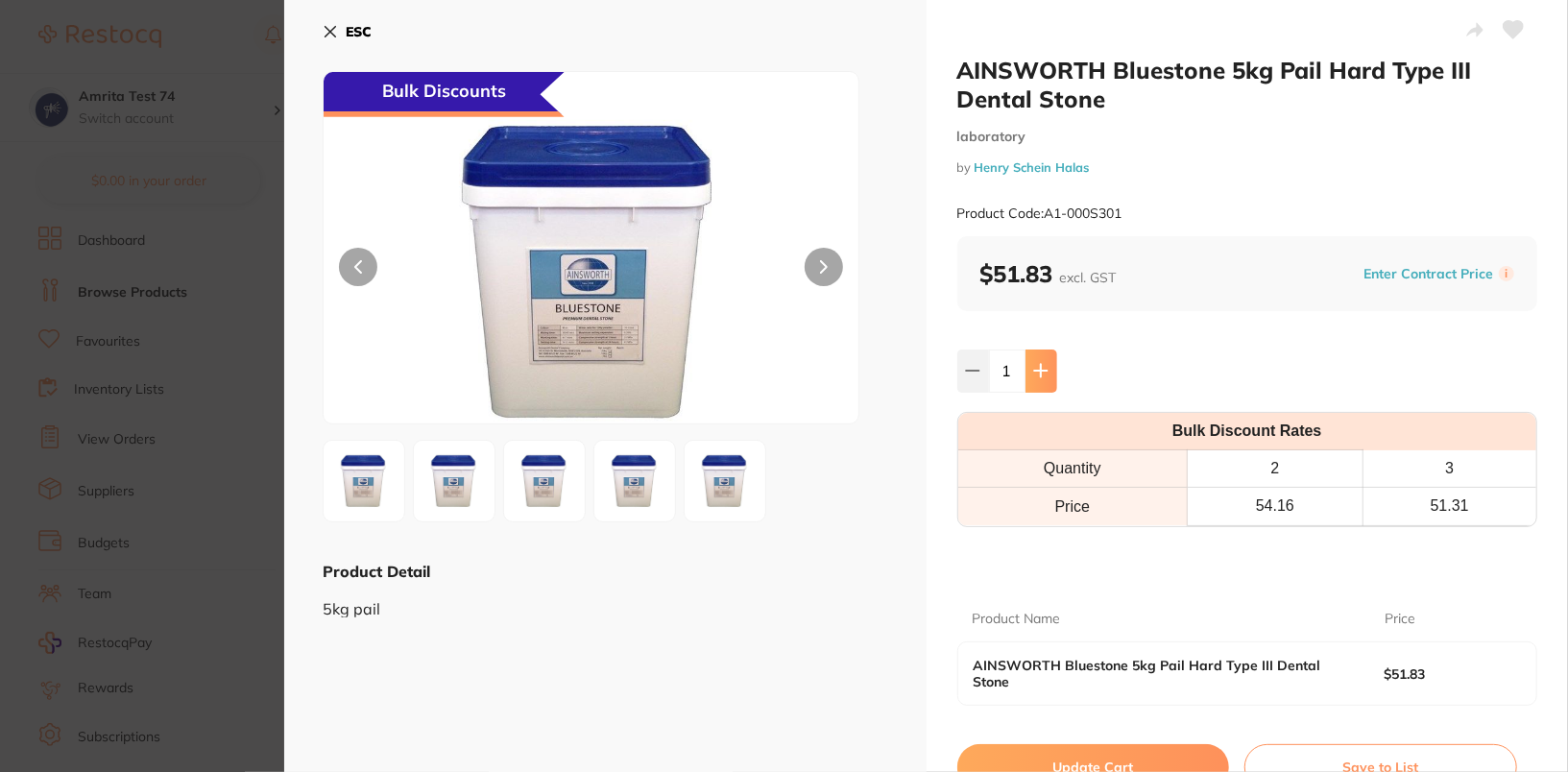 click at bounding box center (1041, 371) 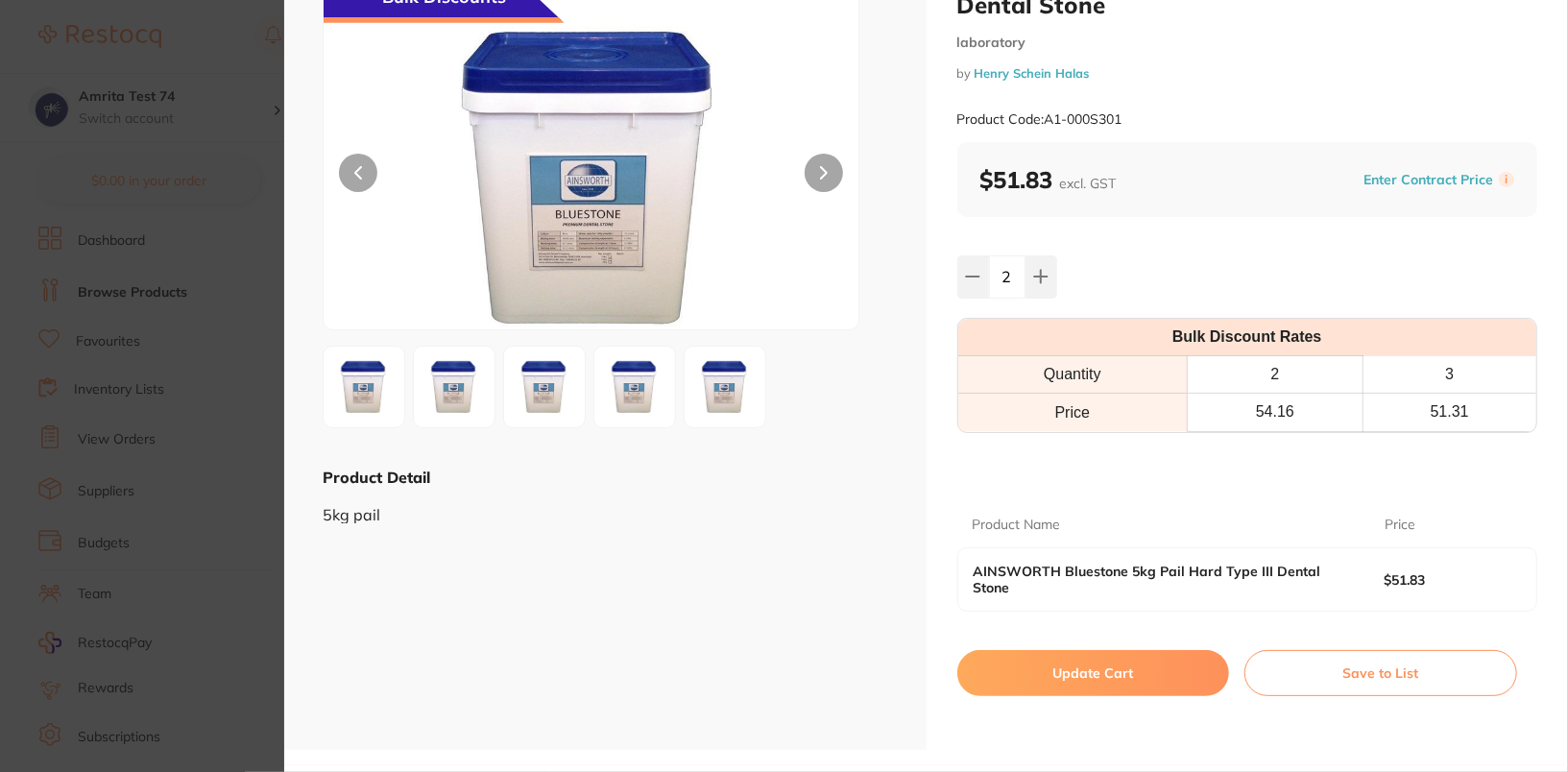 scroll, scrollTop: 96, scrollLeft: 0, axis: vertical 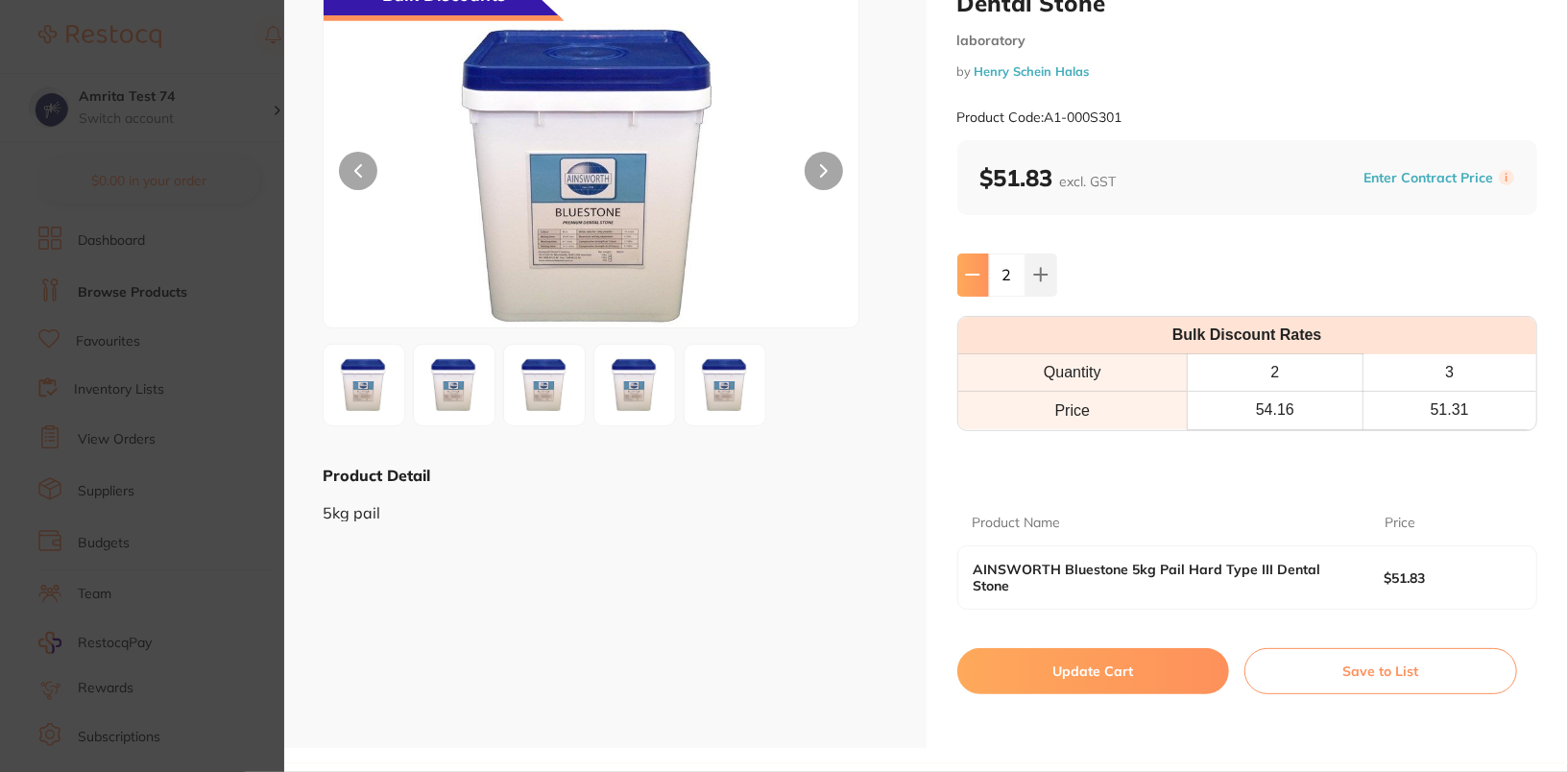 click 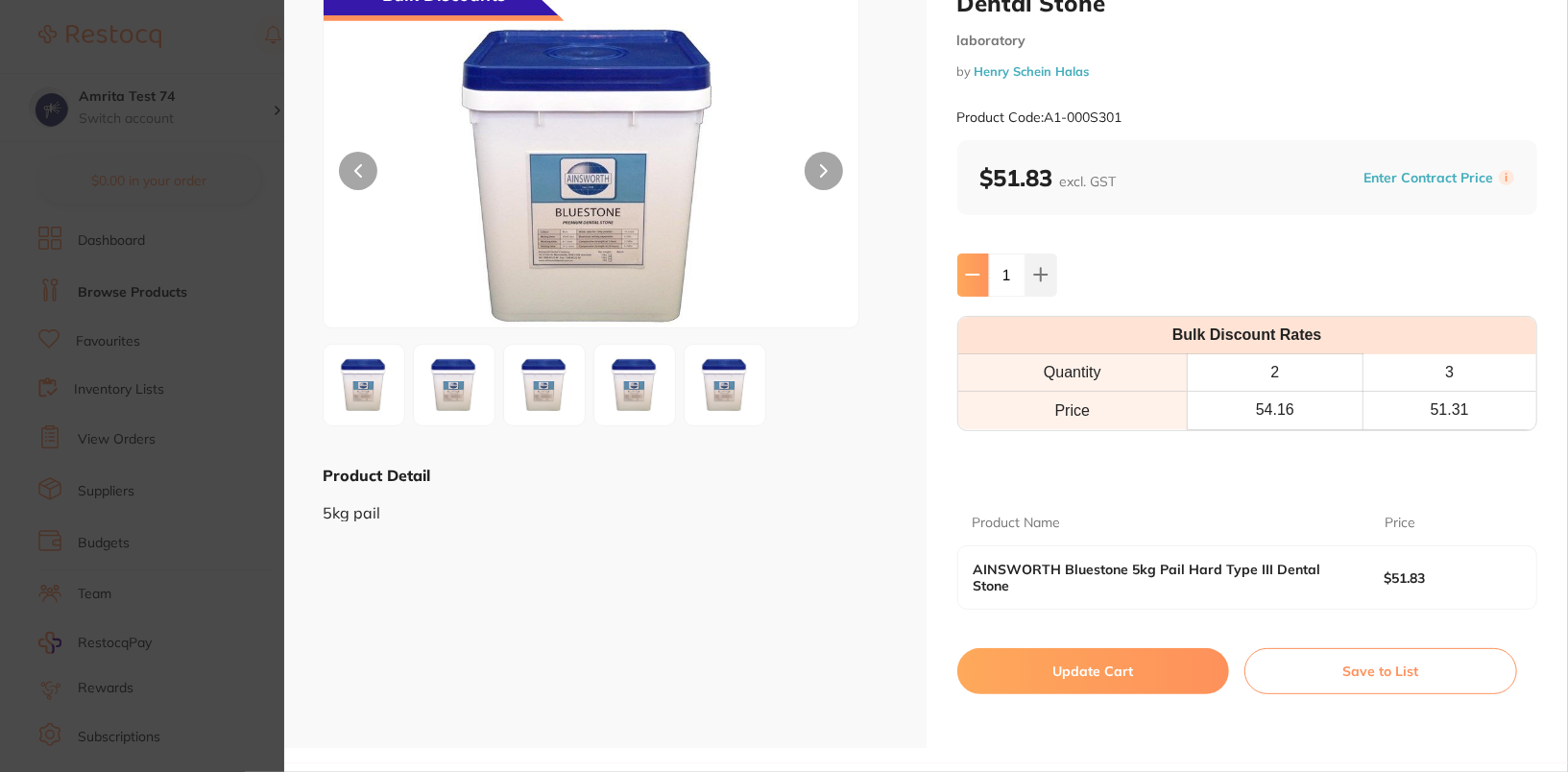 click 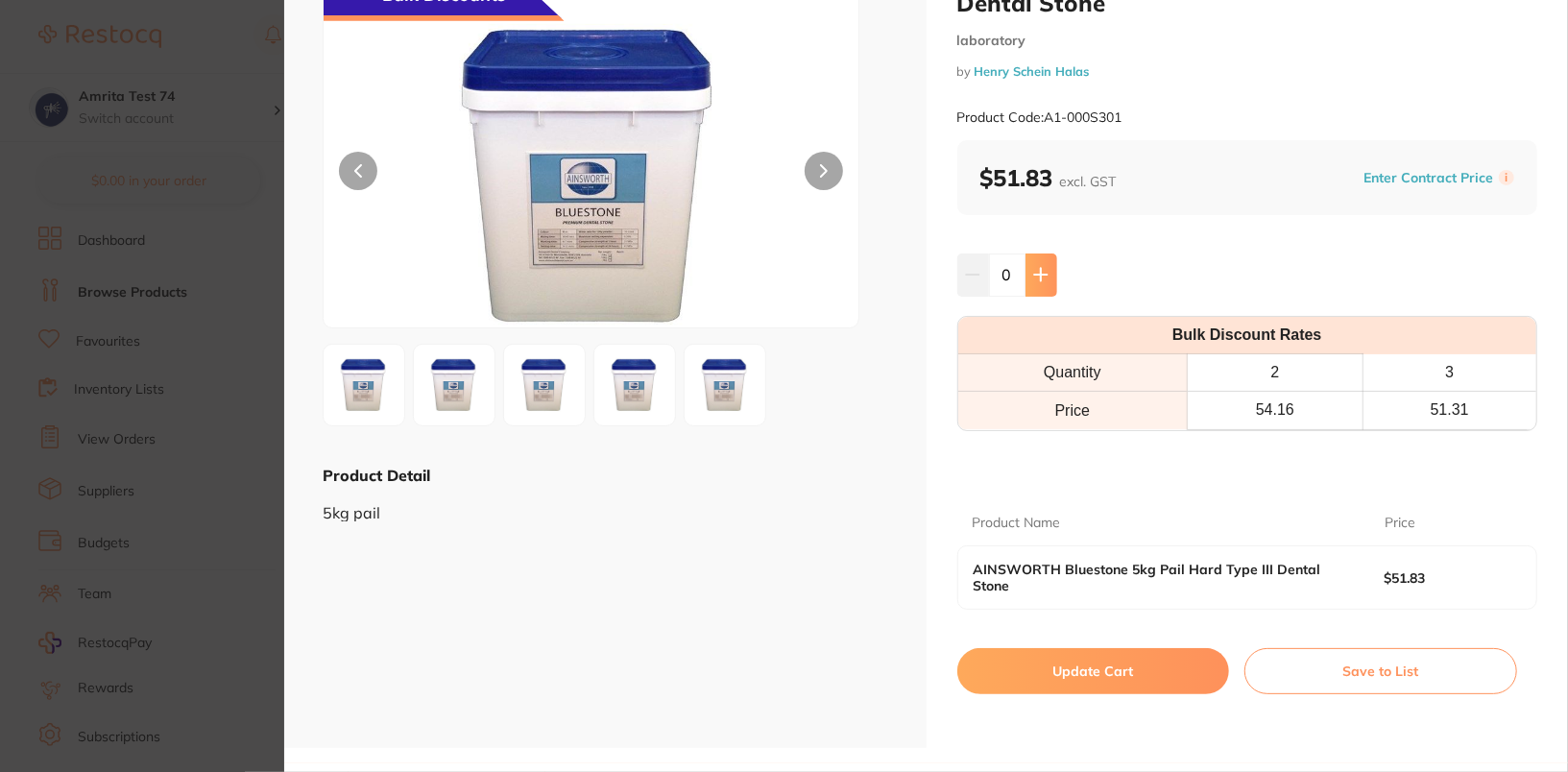 click 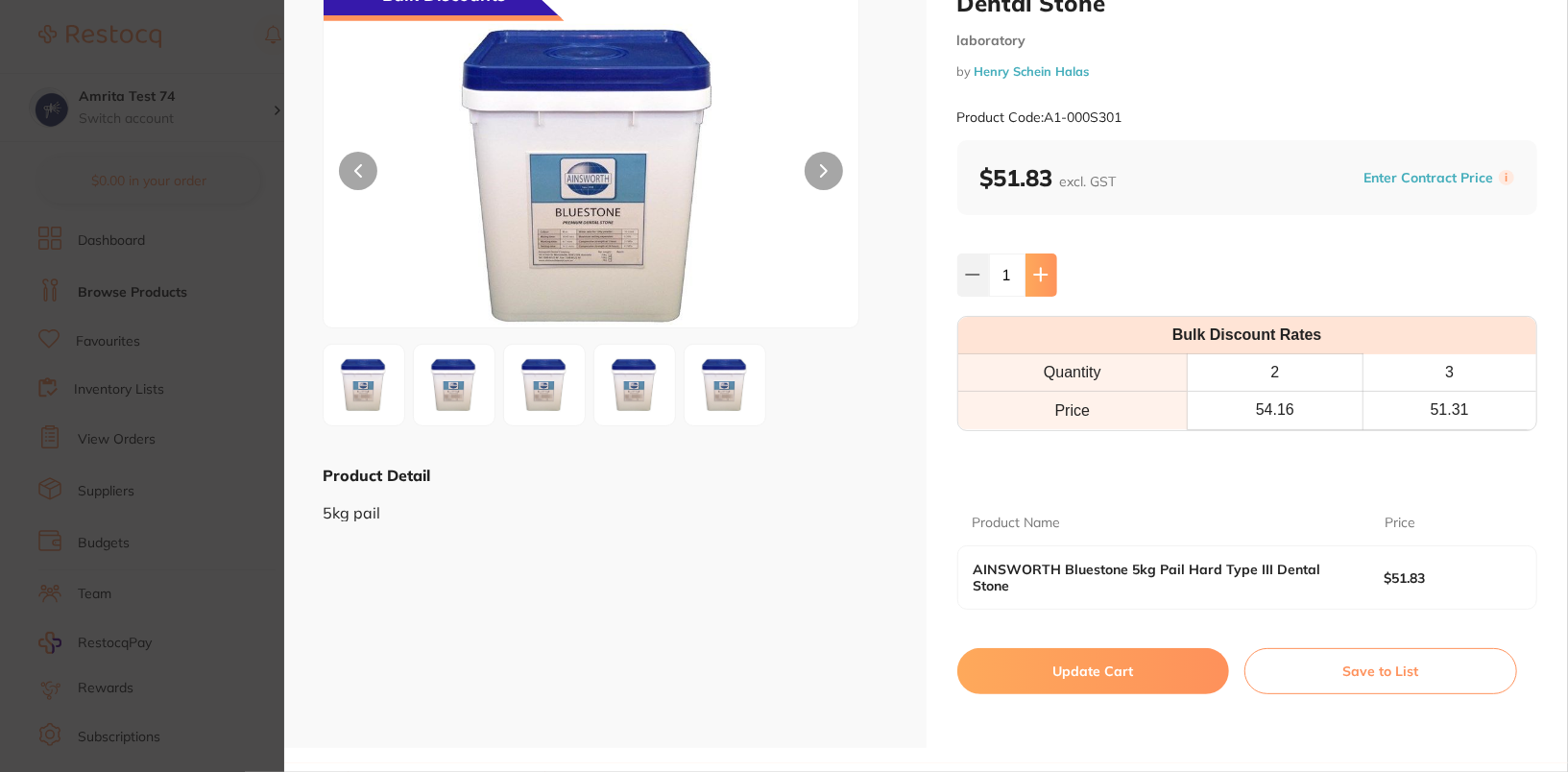 click 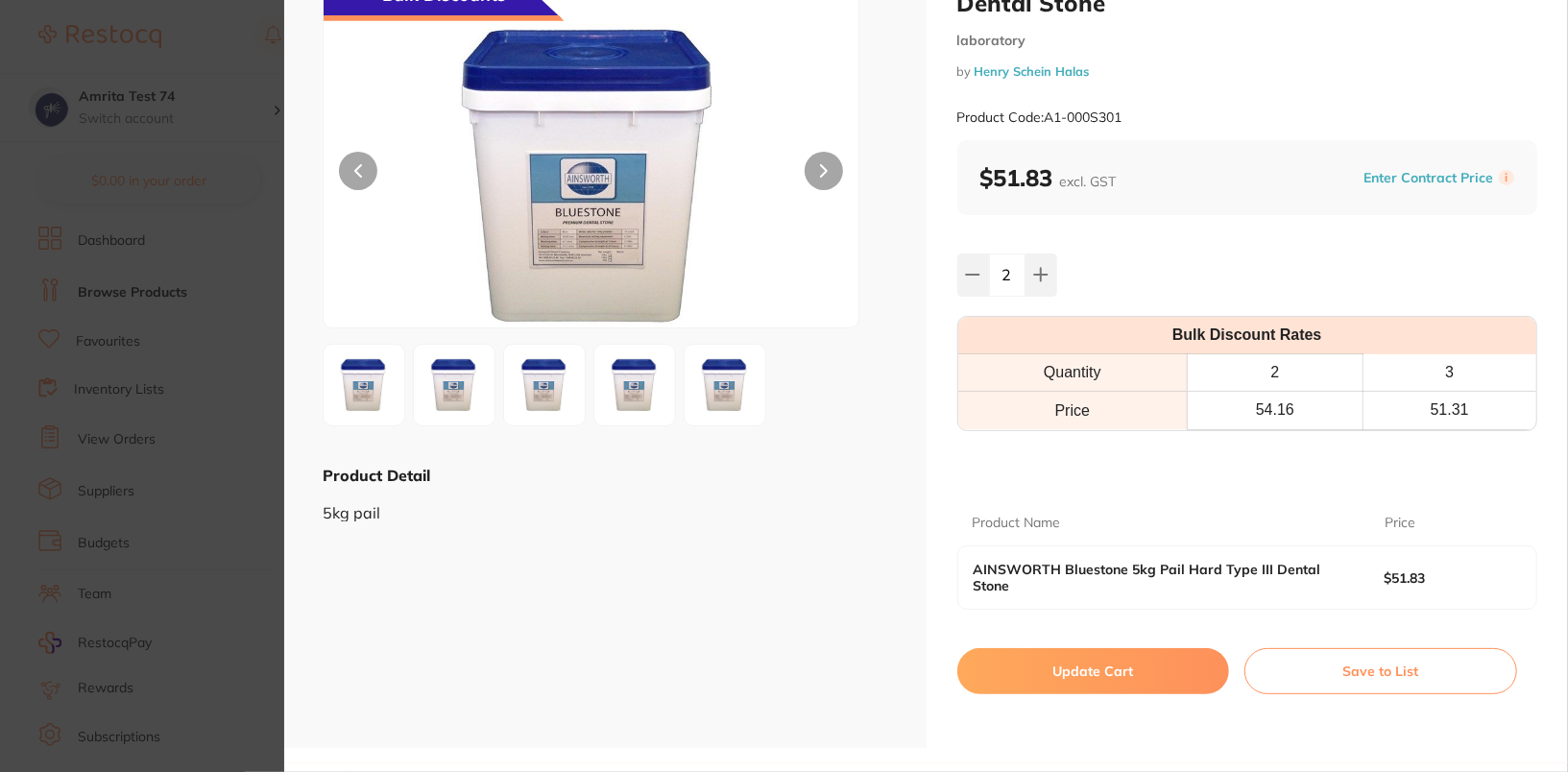 click on "Update Cart" at bounding box center [1094, 671] 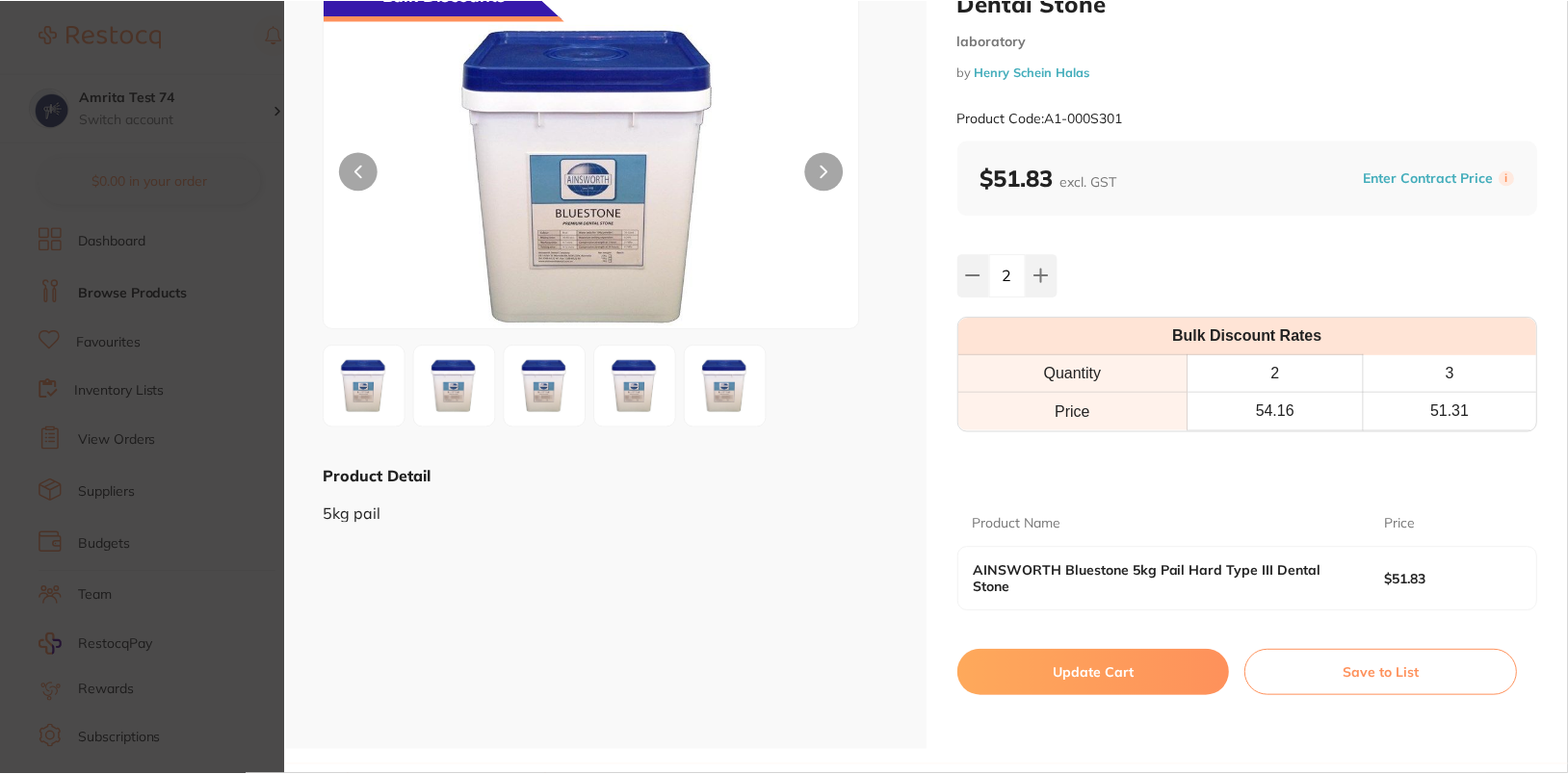 scroll, scrollTop: 149, scrollLeft: 0, axis: vertical 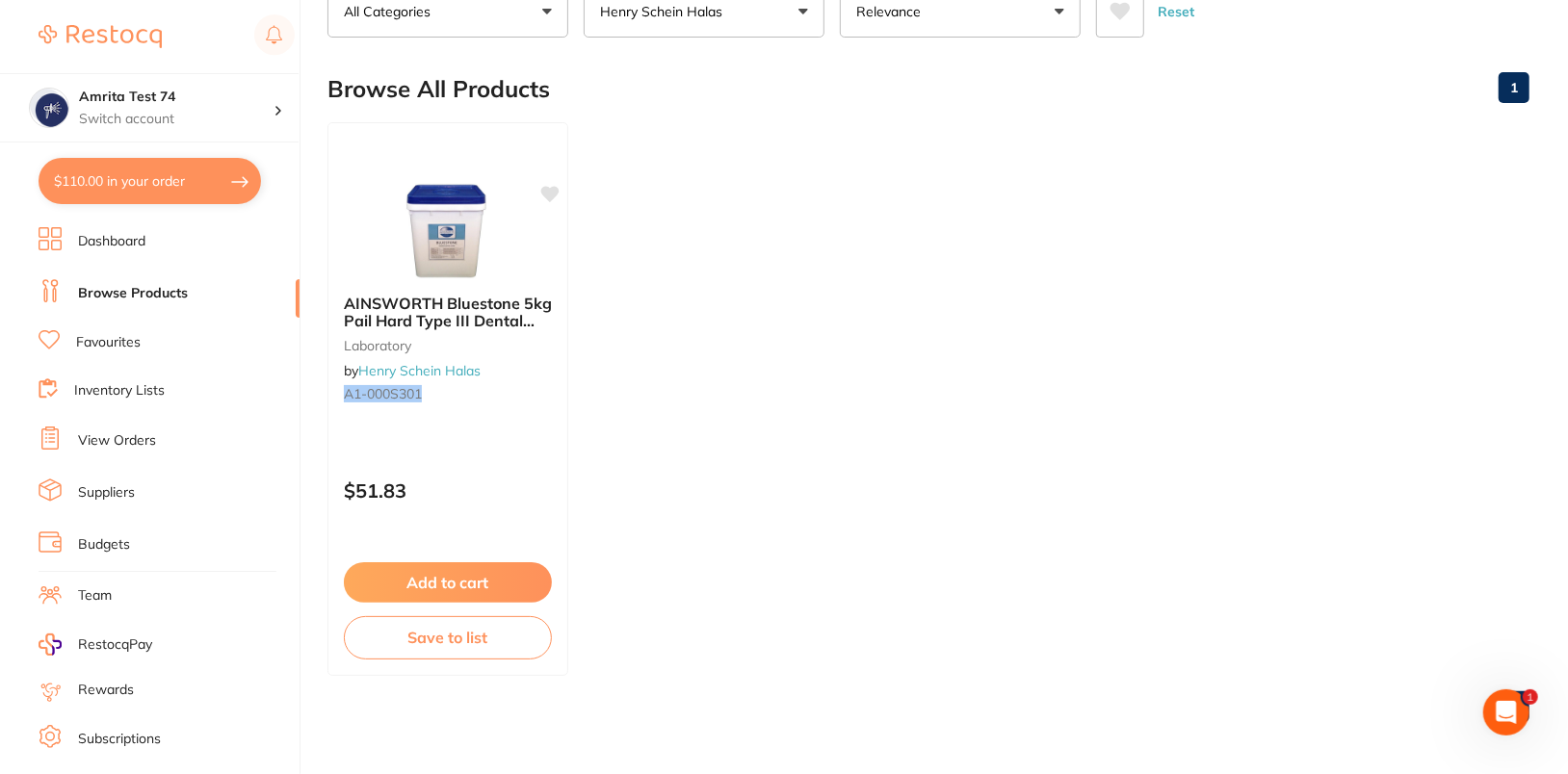 click on "$110.00   in your order" at bounding box center [149, 181] 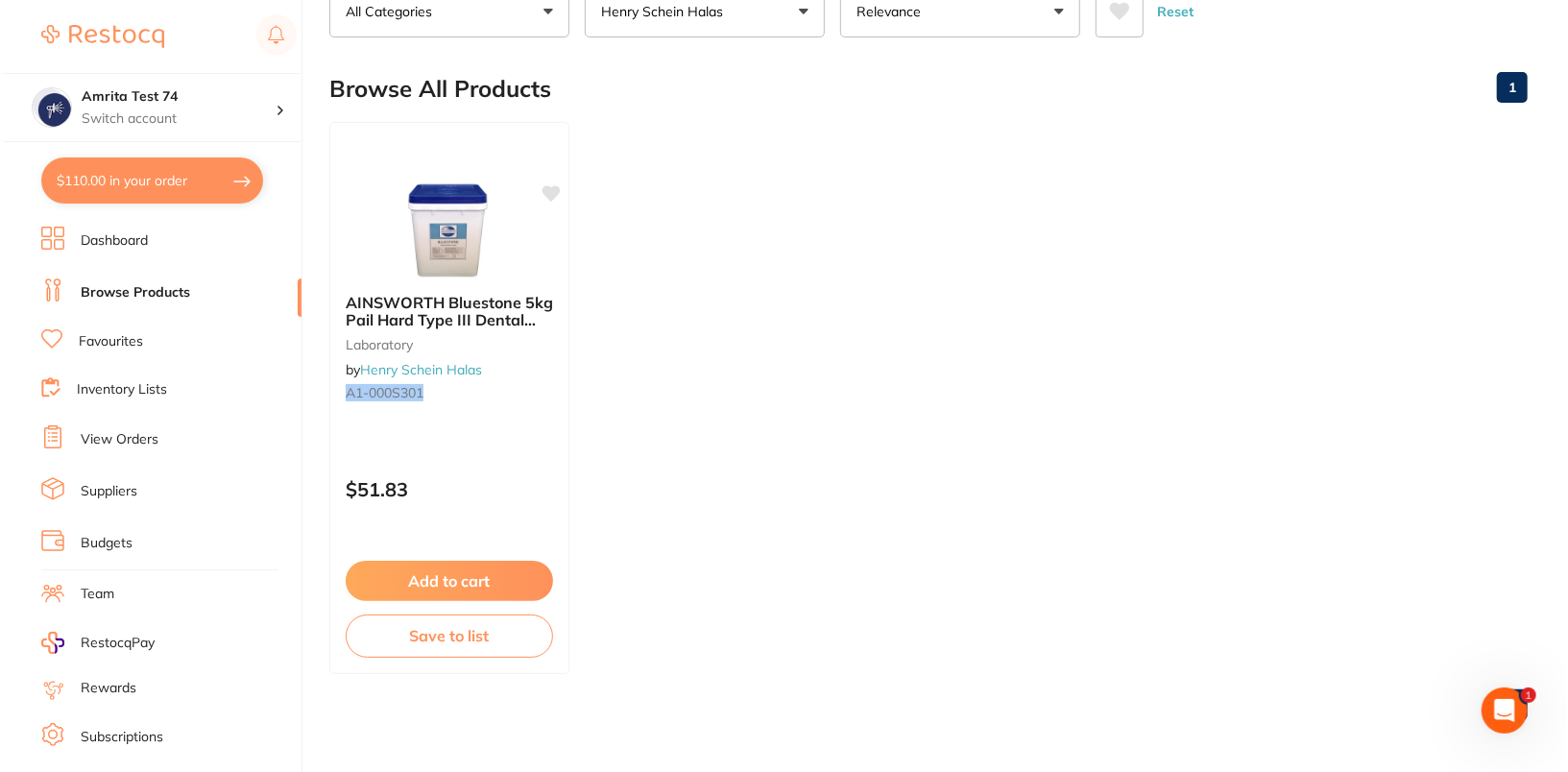 scroll, scrollTop: 0, scrollLeft: 0, axis: both 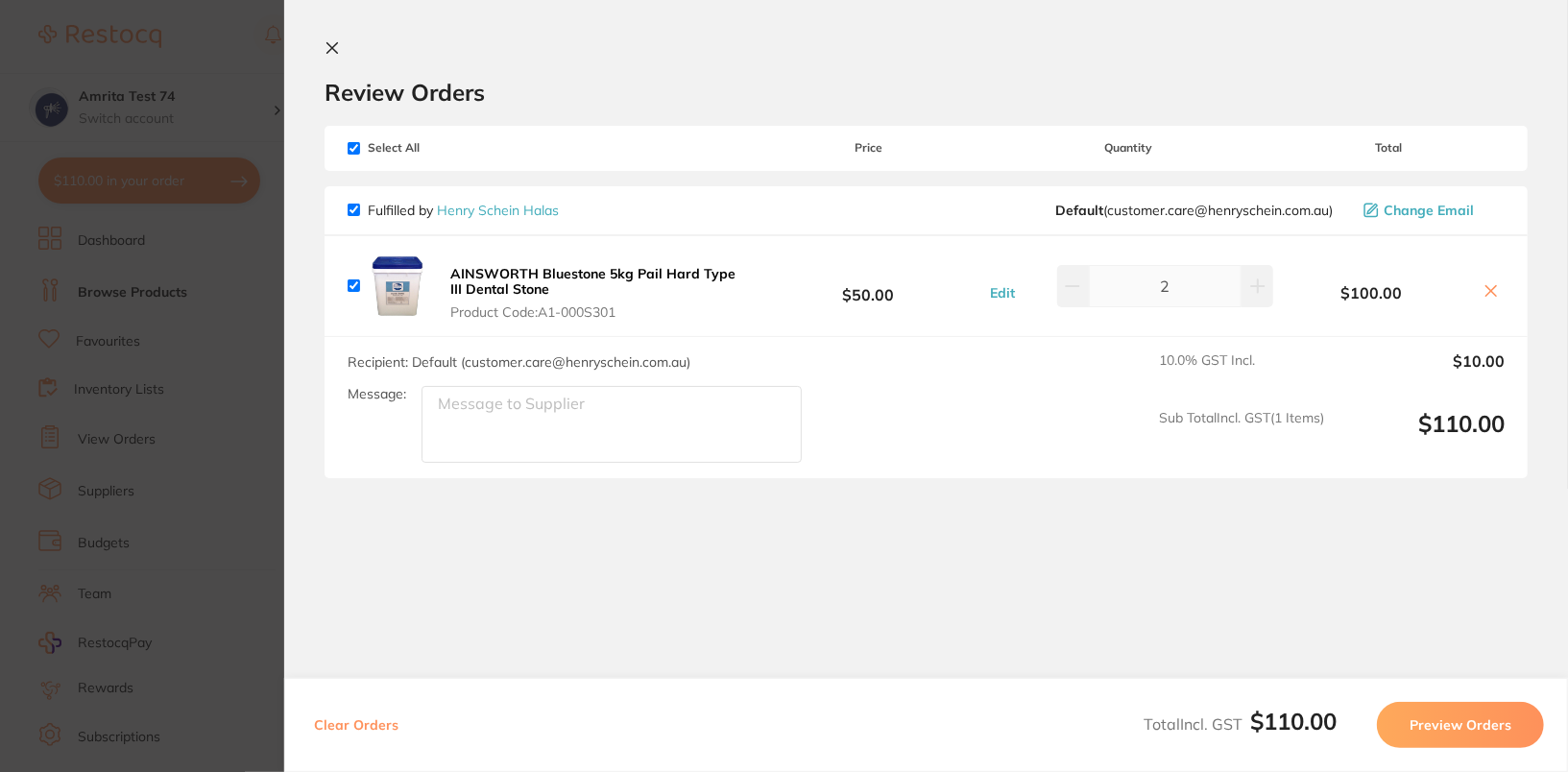 click on "Update RRP Set your pre negotiated price for this item. Item Agreed RRP (excl. GST) -- Update as new default RRP Update RRP Review Orders Your orders are being processed and we will notify you once we have placed the orders. You may close this window Back to Preview Orders [DATE] [TIME] Henry Schein Halas # 16097 Deliver To [PERSON] ( [PERSON] ) [PERSON] [PERSON] [PHONE] [EMAIL] Select All Price Quantity Total Fulfilled by Henry Schein Halas Default ( [EMAIL] ) Change Email AINSWORTH Bluestone 5kg Pail Hard Type III Dental Stone Product Code: A1-000S301 $50.00 Edit 2 $100.00 AINSWORTH Bluestone 5kg Pail Hard Type III Dental Stone Product Code: A1-000S301 $50.00 Edit 2 Recipient: Default ( [EMAIL] ) Message: 10.0 % GST Incl. $10.00 Sub Total Incl. GST ( 1 Items) $110.00 Clear Orders Total Incl. GST $110.00 Preview Orders Please add an address for delivery ✕" at bounding box center (784, 386) 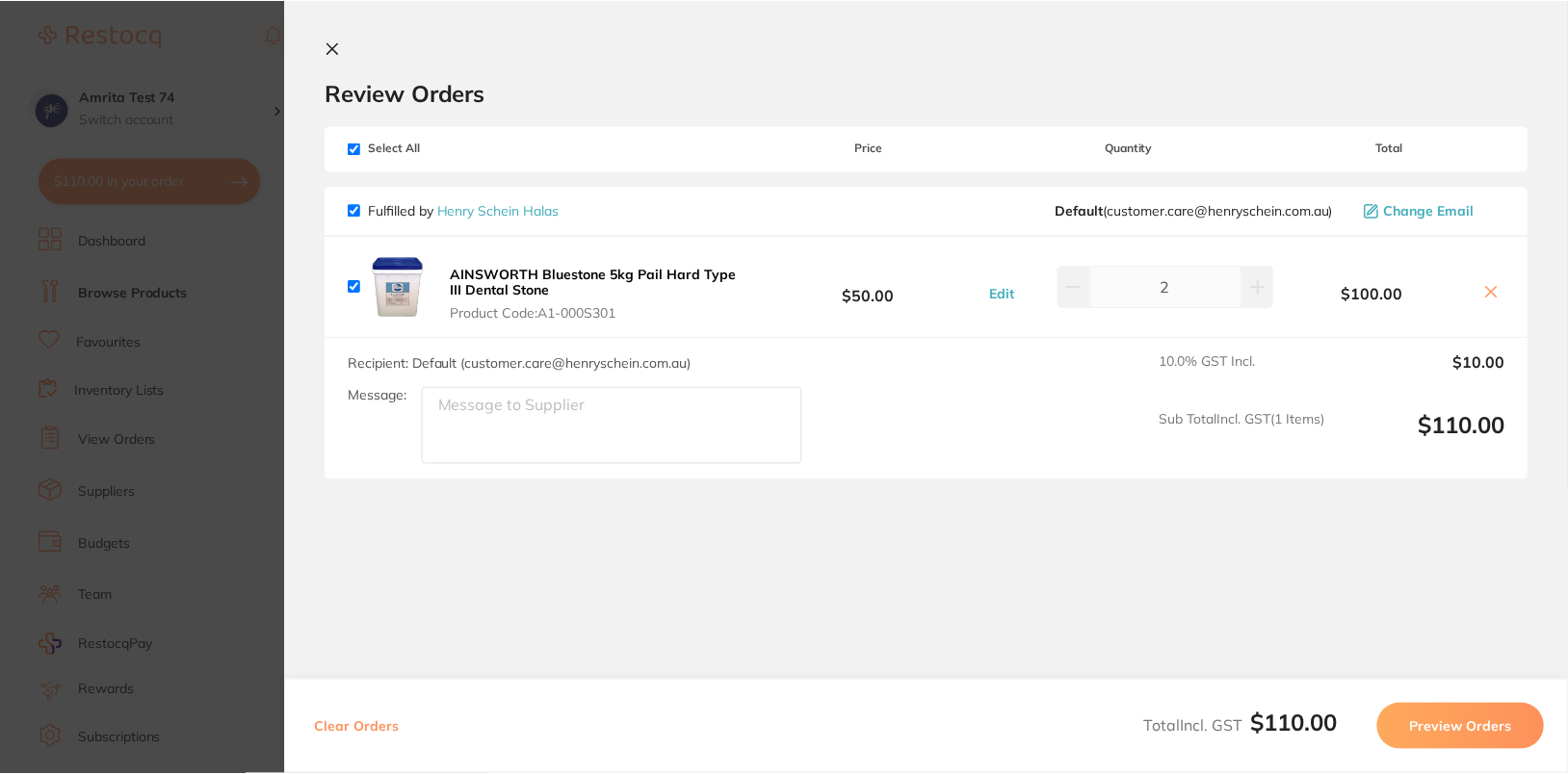 scroll, scrollTop: 149, scrollLeft: 0, axis: vertical 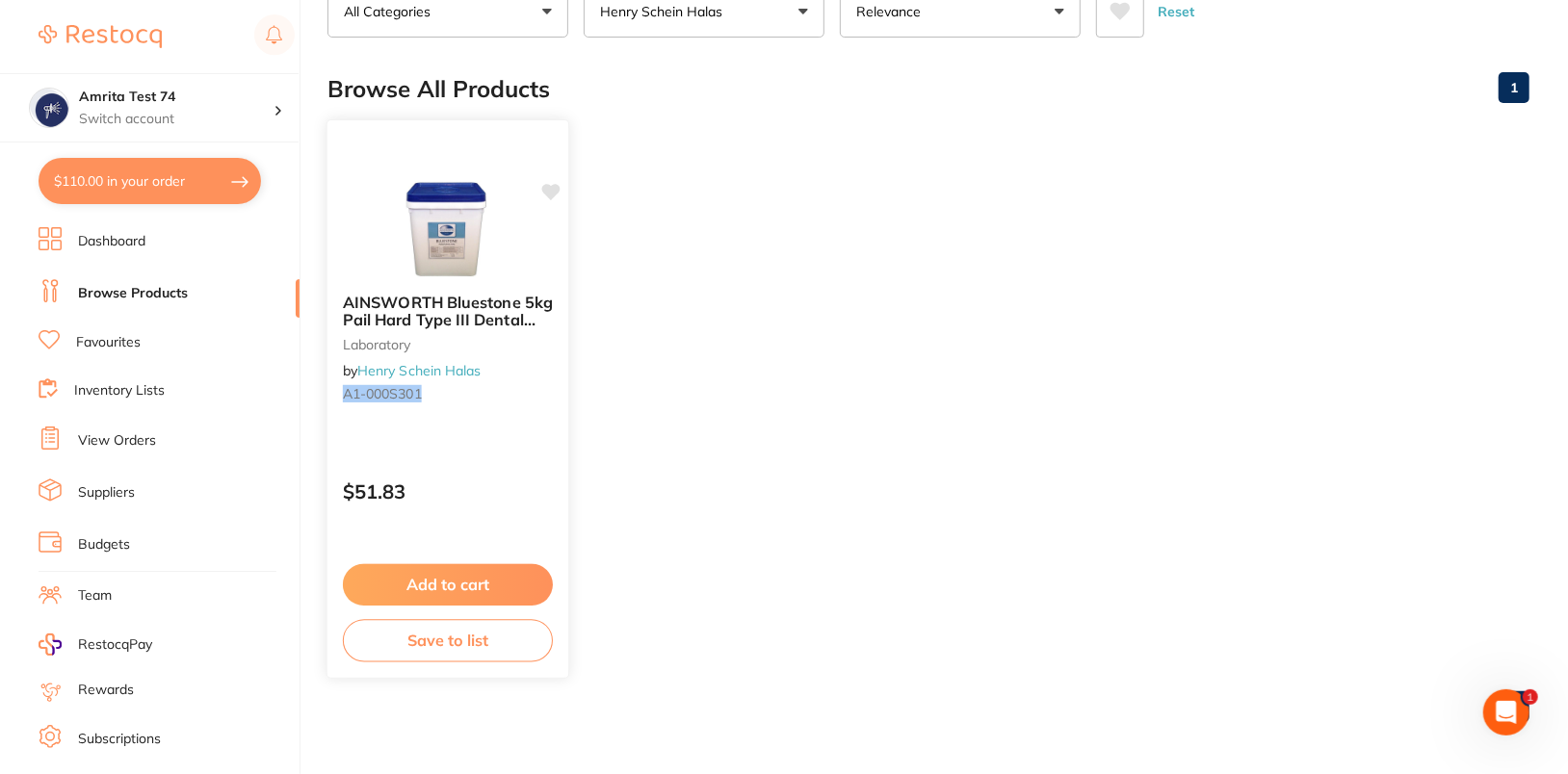 click on "AINSWORTH Bluestone 5kg Pail Hard Type III Dental Stone laboratory by Henry Schein Halas A1-000S301" at bounding box center [448, 351] 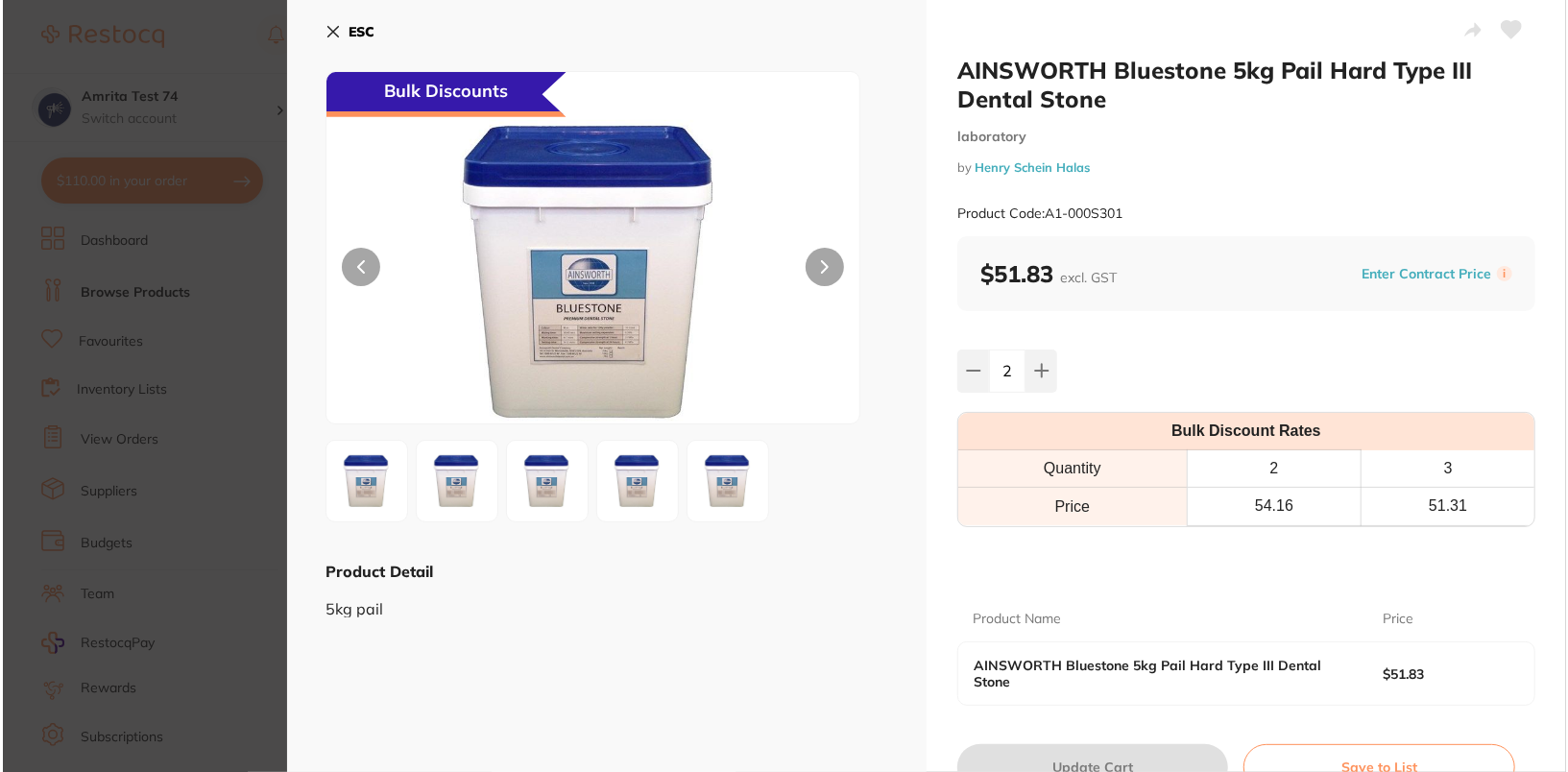 scroll, scrollTop: 0, scrollLeft: 0, axis: both 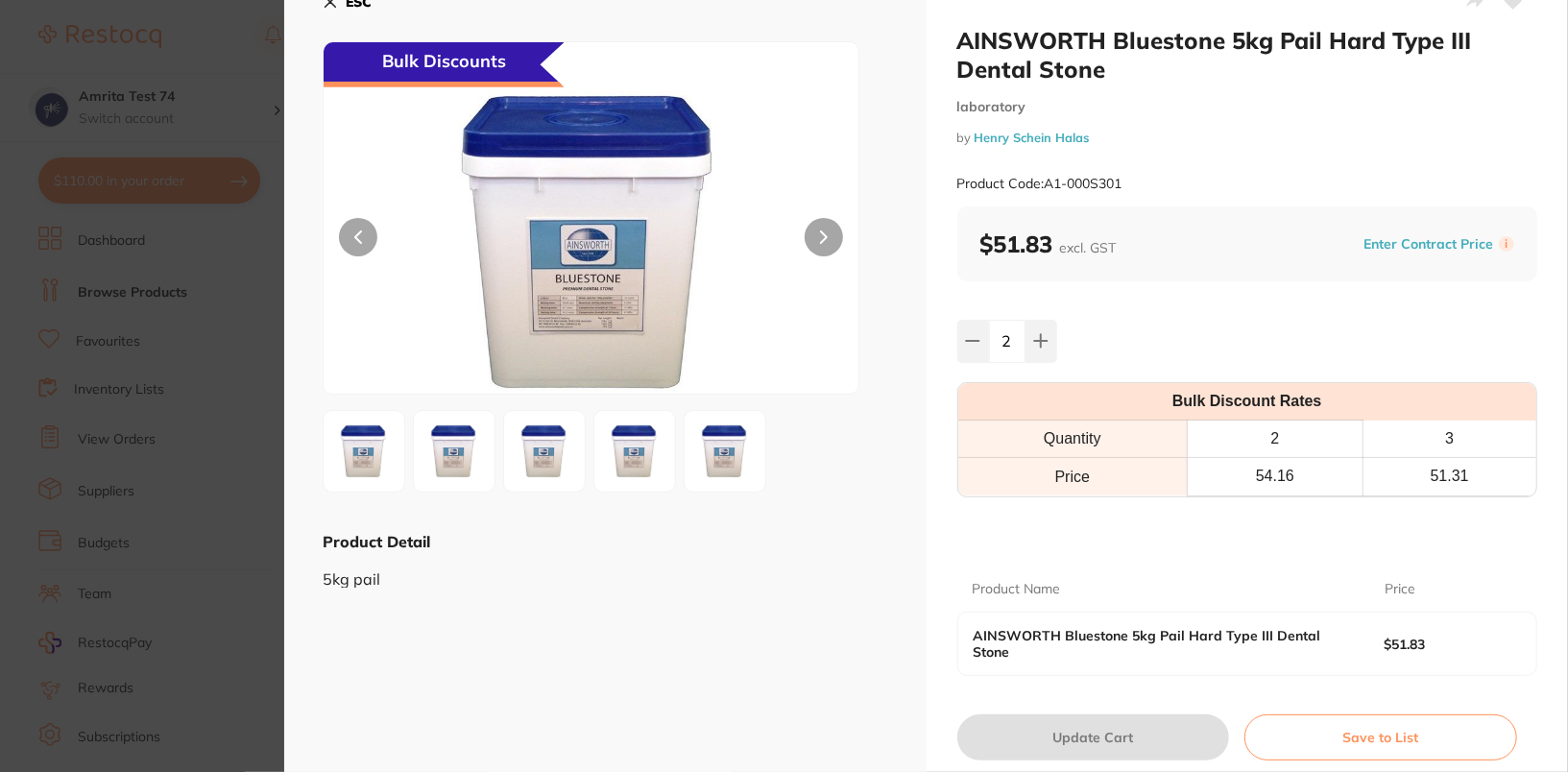 click on "AINSWORTH Bluestone 5kg Pail Hard Type III Dental Stone laboratory by Henry Schein Halas Product Code: A1-000S301 ESC Bulk Discounts Product Detail 5kg pail AINSWORTH Bluestone 5kg Pail Hard Type III Dental Stone laboratory by Henry Schein Halas Product Code: A1-000S301 $51.83 excl. GST Enter Contract Price i 2 Bulk Discount Rates Quantity 2 3 Price 54.16 51.31 Product Name Price AINSWORTH Bluestone 5kg Pail Hard Type III Dental Stone $51.83 Update Cart Save to List Bulk Discounts Reset Options Price AINSWORTH Bluestone 5kg Pail Hard Type III Dental Stone $51.83 Update RRP Set your pre negotiated price for this item. Item Agreed RRP (excl. GST) AINSWORTH Bluestone 5kg Pail Hard Type III Dental Stone $51.83 Update RRP" at bounding box center [784, 386] 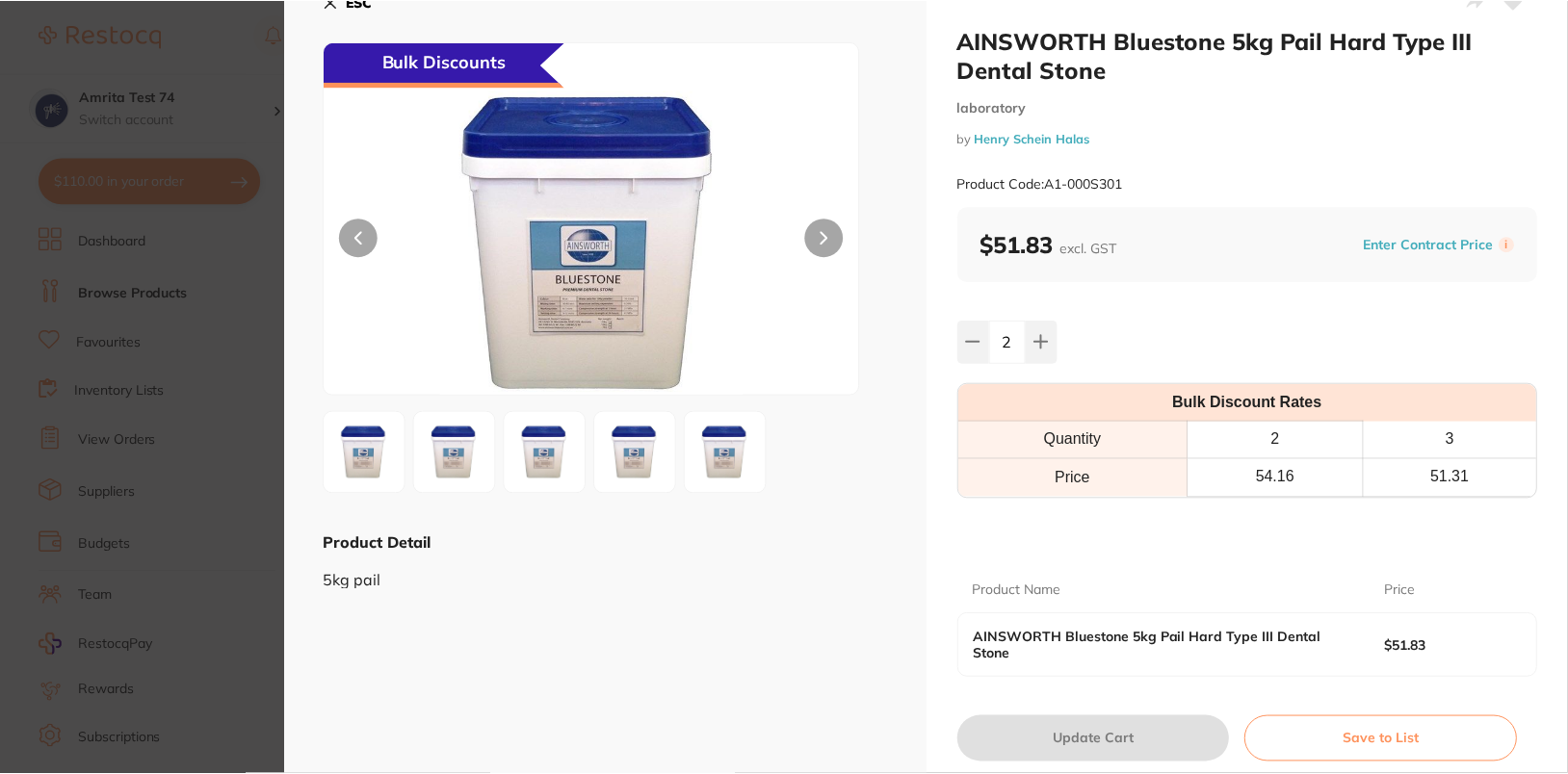 scroll, scrollTop: 149, scrollLeft: 0, axis: vertical 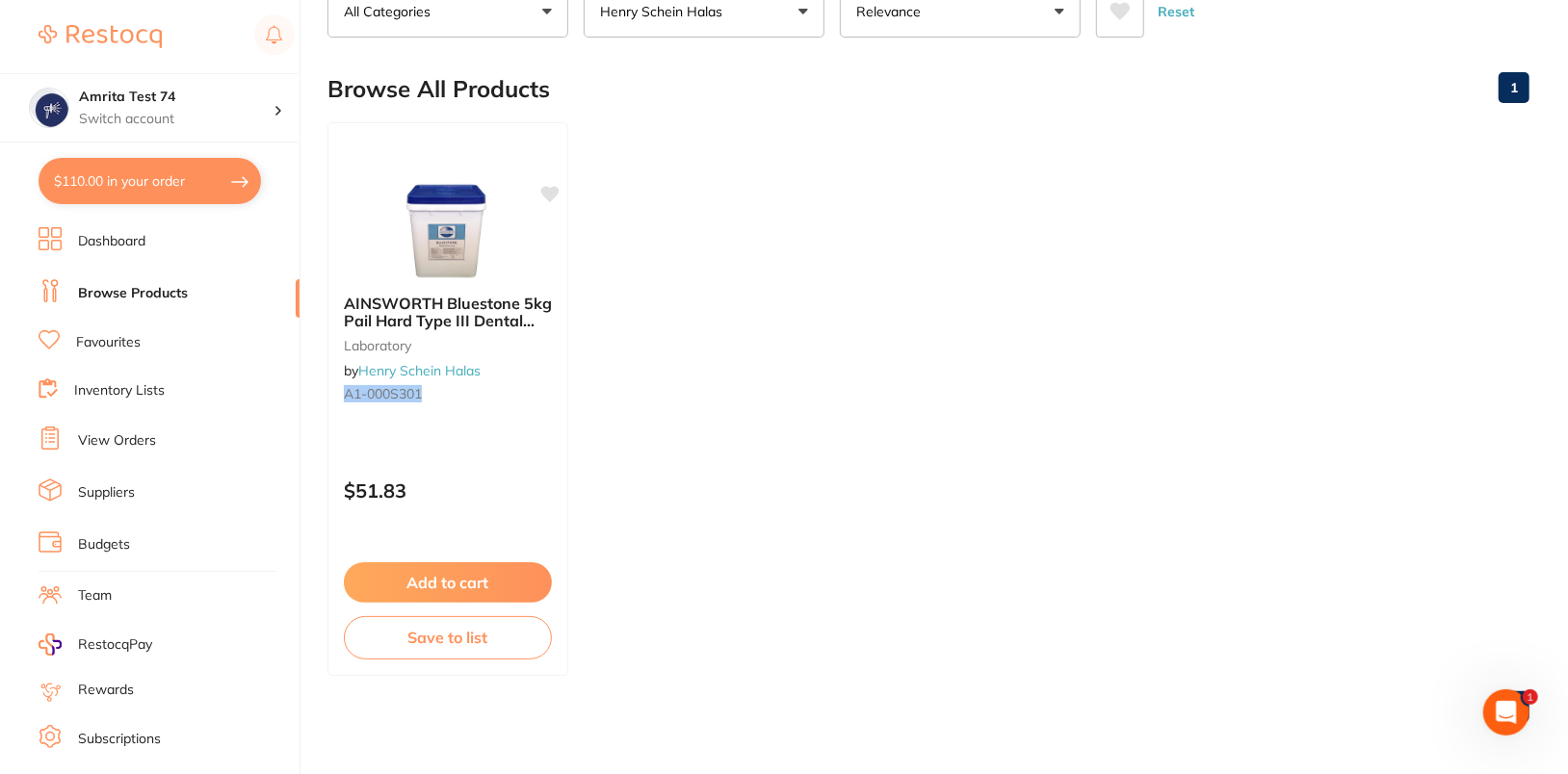click on "$110.00   in your order" at bounding box center (149, 181) 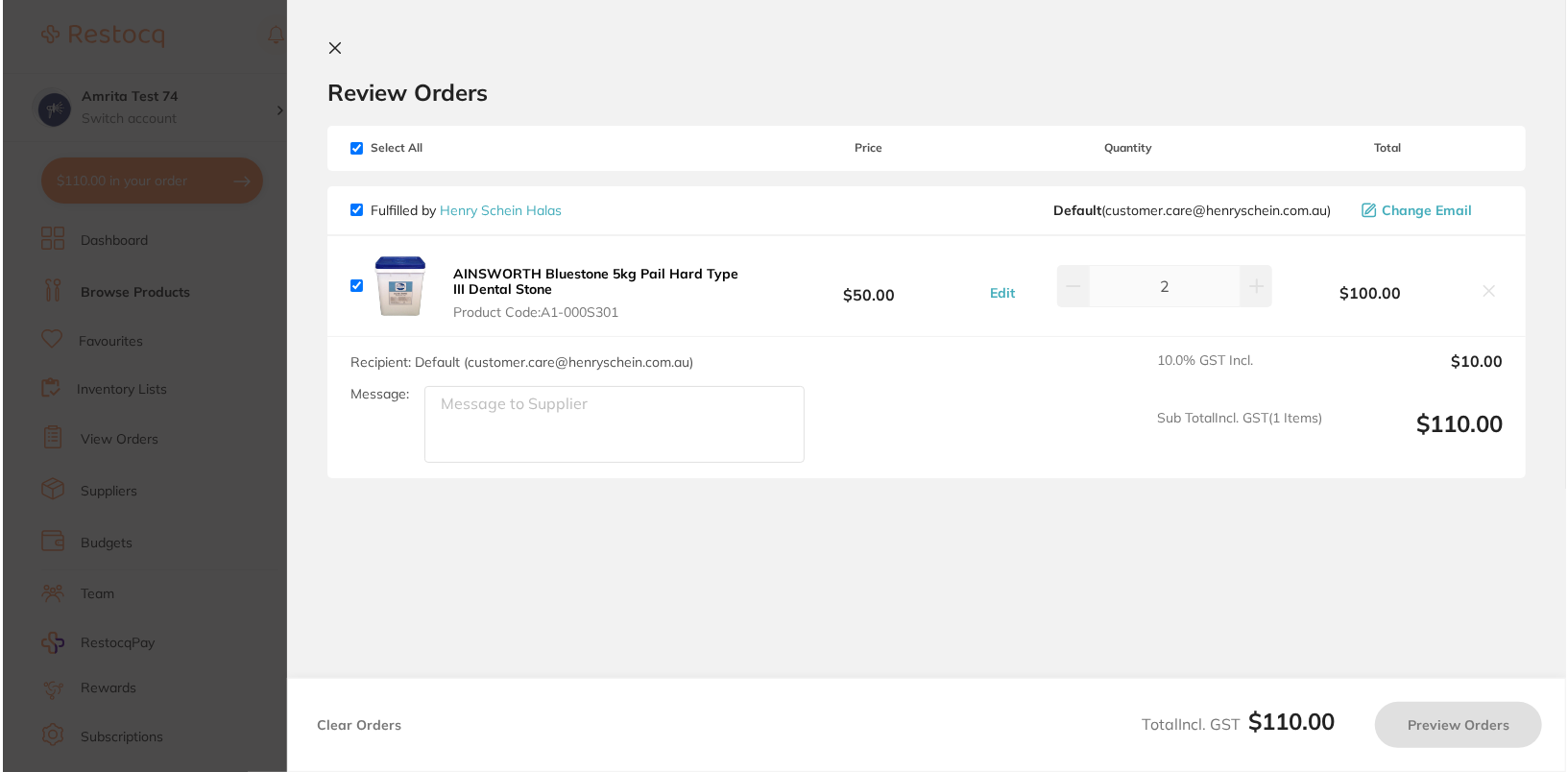 scroll, scrollTop: 0, scrollLeft: 0, axis: both 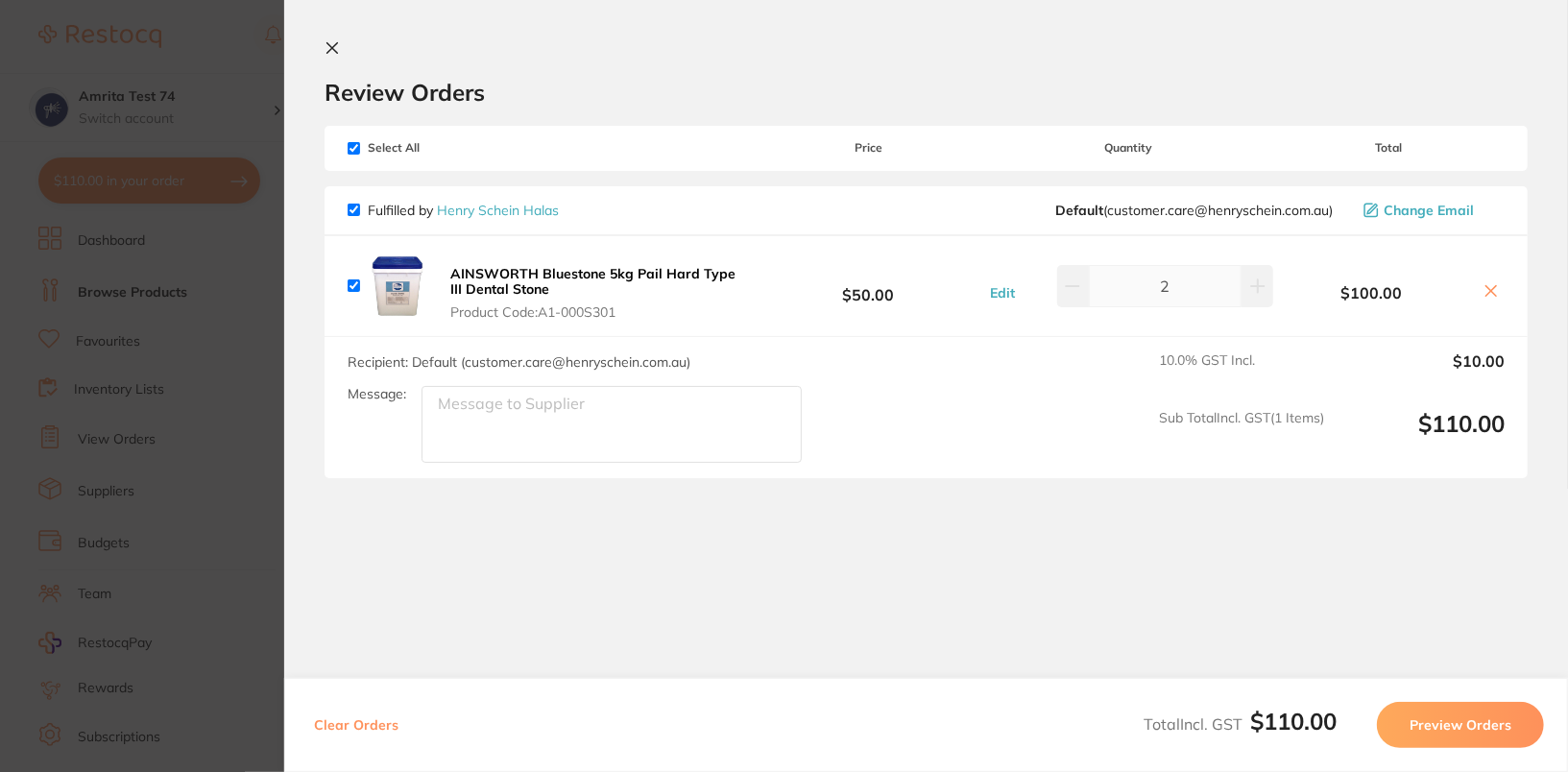 type 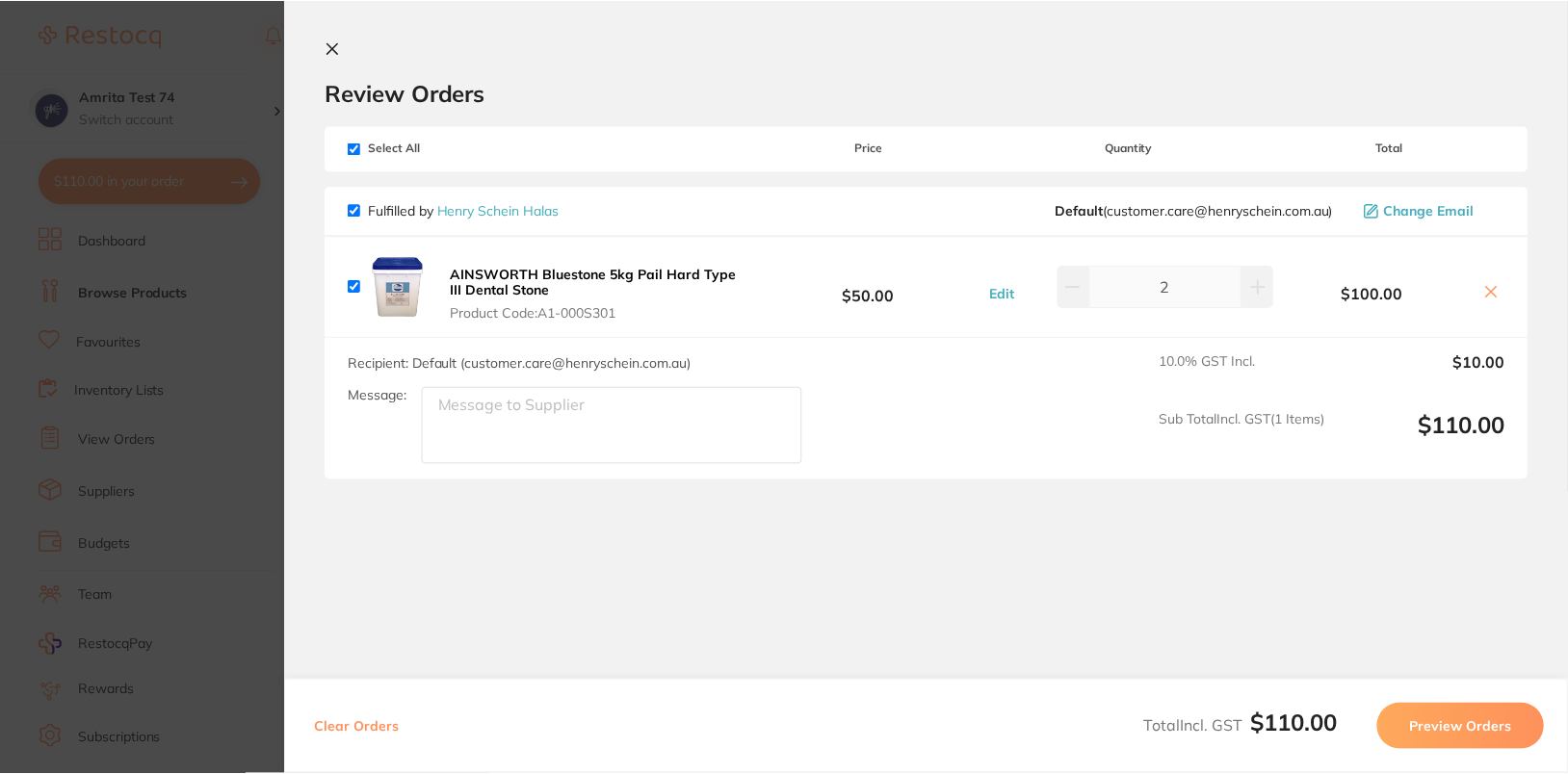 scroll, scrollTop: 149, scrollLeft: 0, axis: vertical 